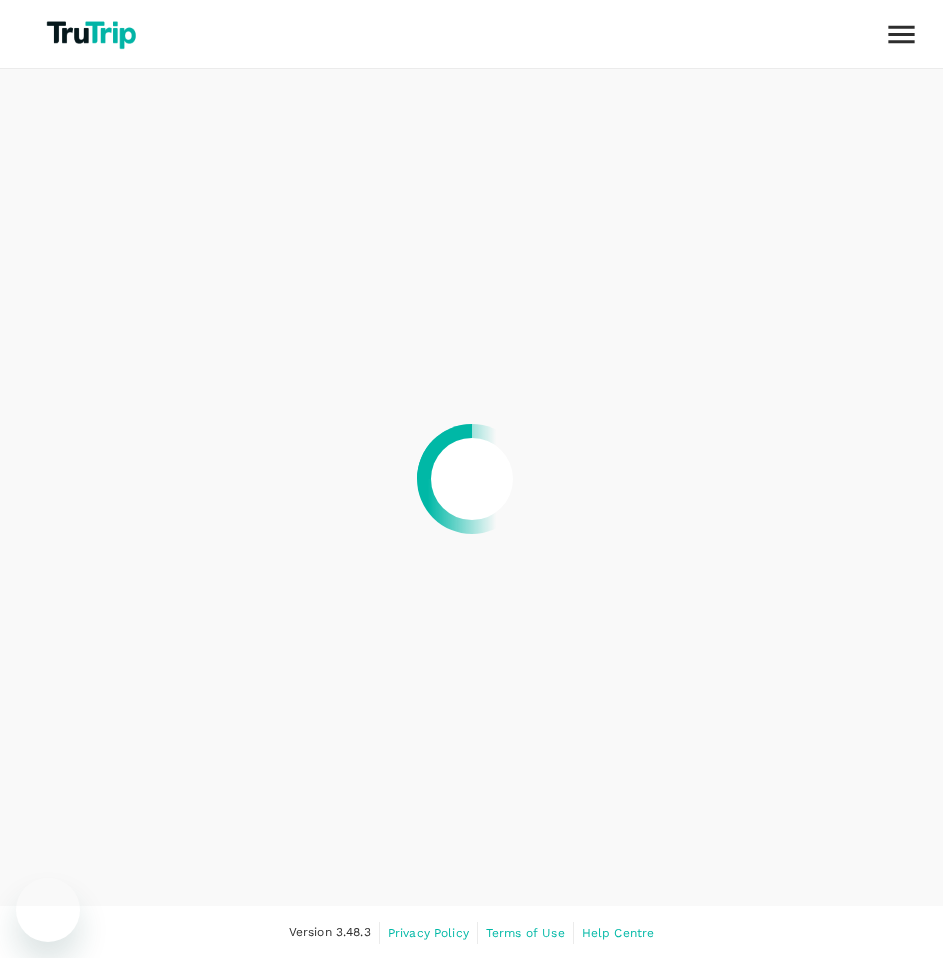scroll, scrollTop: 0, scrollLeft: 0, axis: both 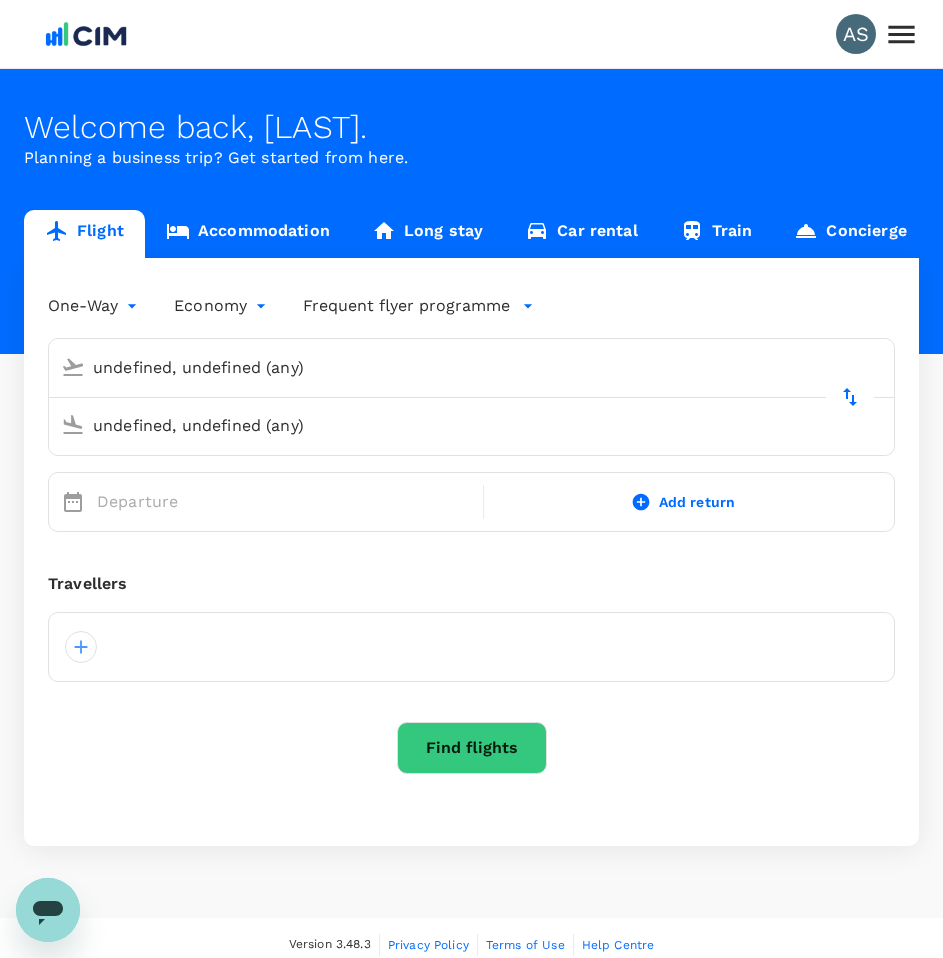 type 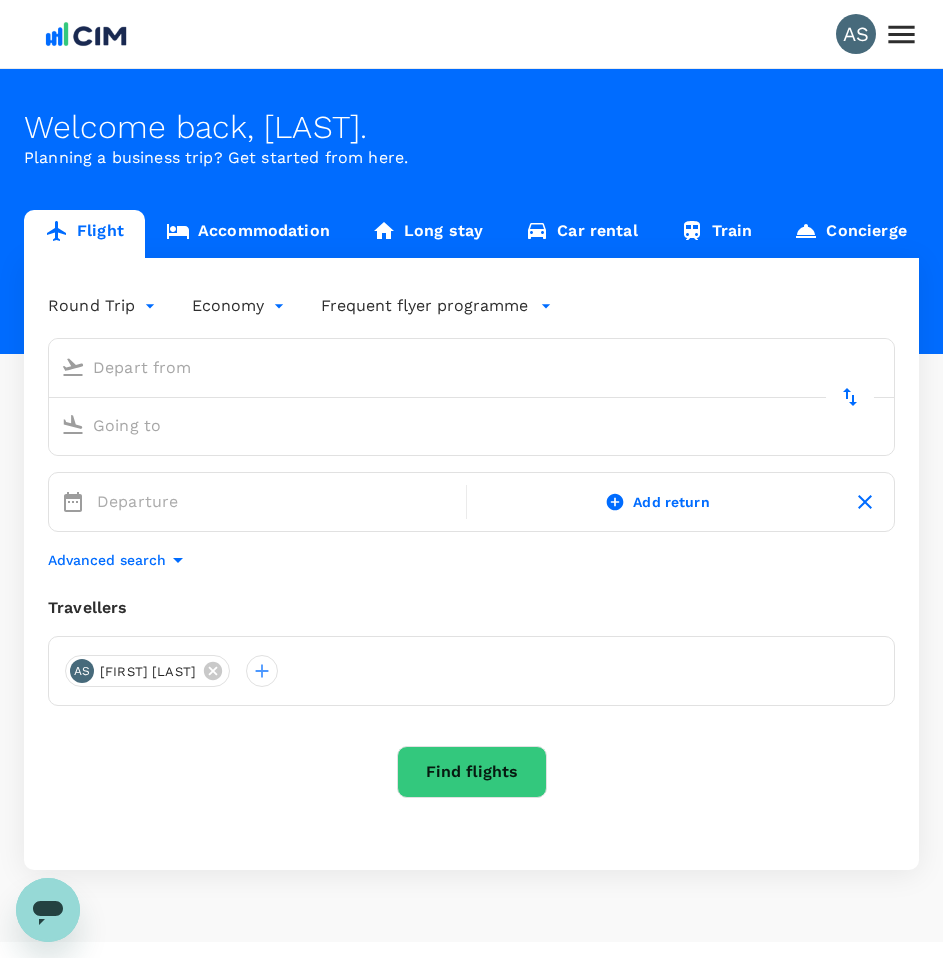 type on "roundtrip" 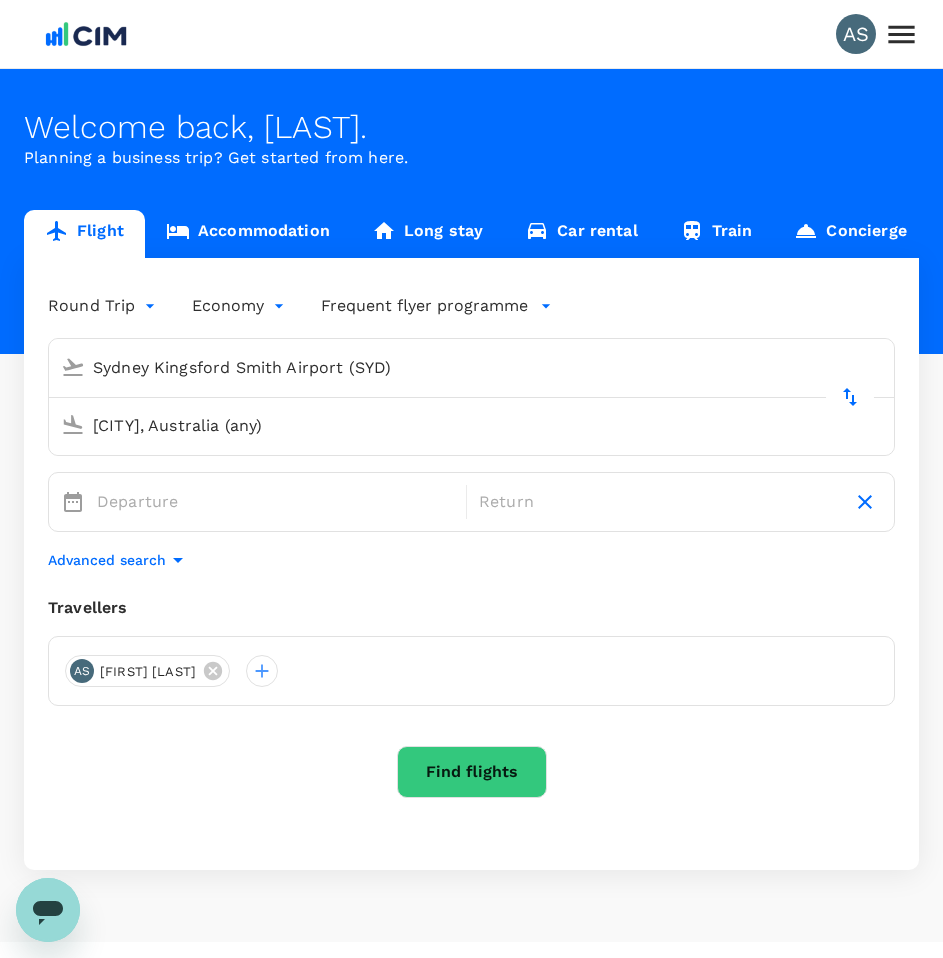 click on "[CITY], Australia (any)" at bounding box center [452, 425] 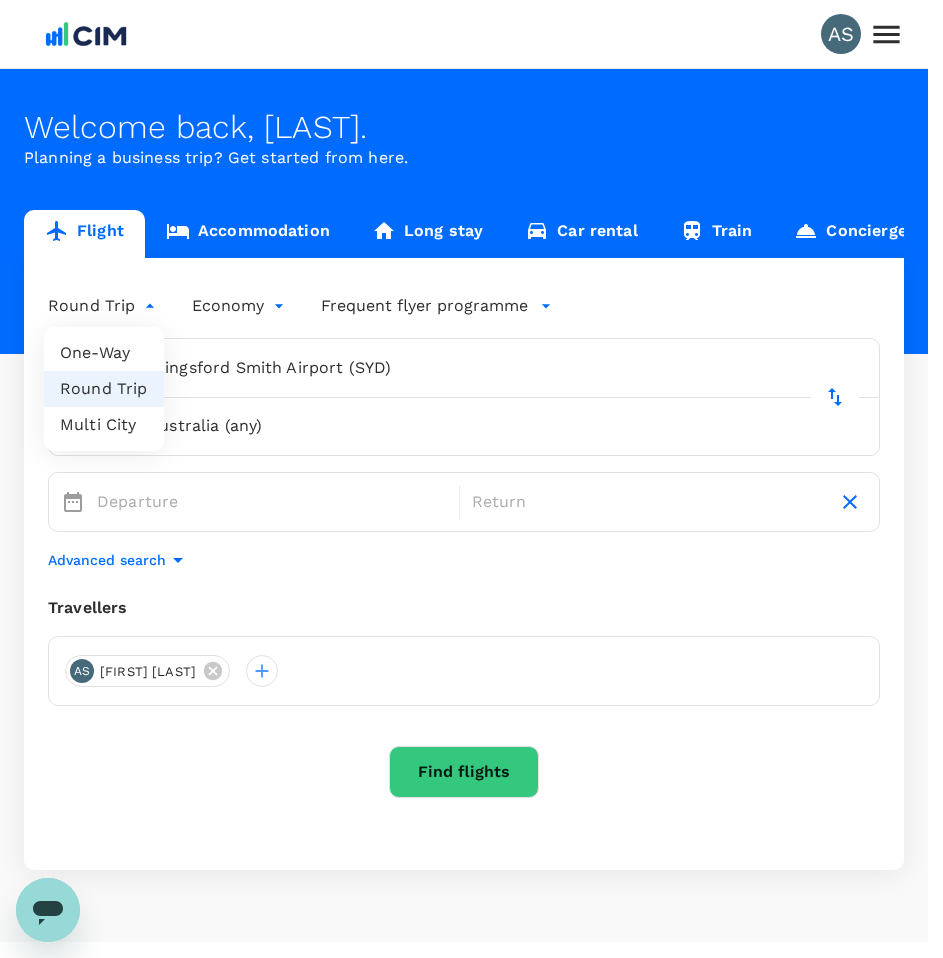 click on "AS Welcome back , [FIRST] . Planning a business trip? Get started from here. Flight Accommodation Long stay Car rental Train Concierge Round Trip roundtrip Economy economy Frequent flyer programme Sydney Kingsford Smith Airport (SYD) [CITY], Australia (any) Departure Return Advanced search Travellers AS [FIRST] [LAST] Find flights Version 3.48.3 Privacy Policy Terms of Use Help Centre CIM ENVIRONMENTAL PTY LTD AS [FIRST] Trips Book Risk & Restrictions My Profile Travel preferences Travel Documents Travel Policy Guest Sign out Frequent flyer programme Virgin Australia Velocity Frequent Flyer Add new One-Way Round Trip Multi City" at bounding box center (471, 498) 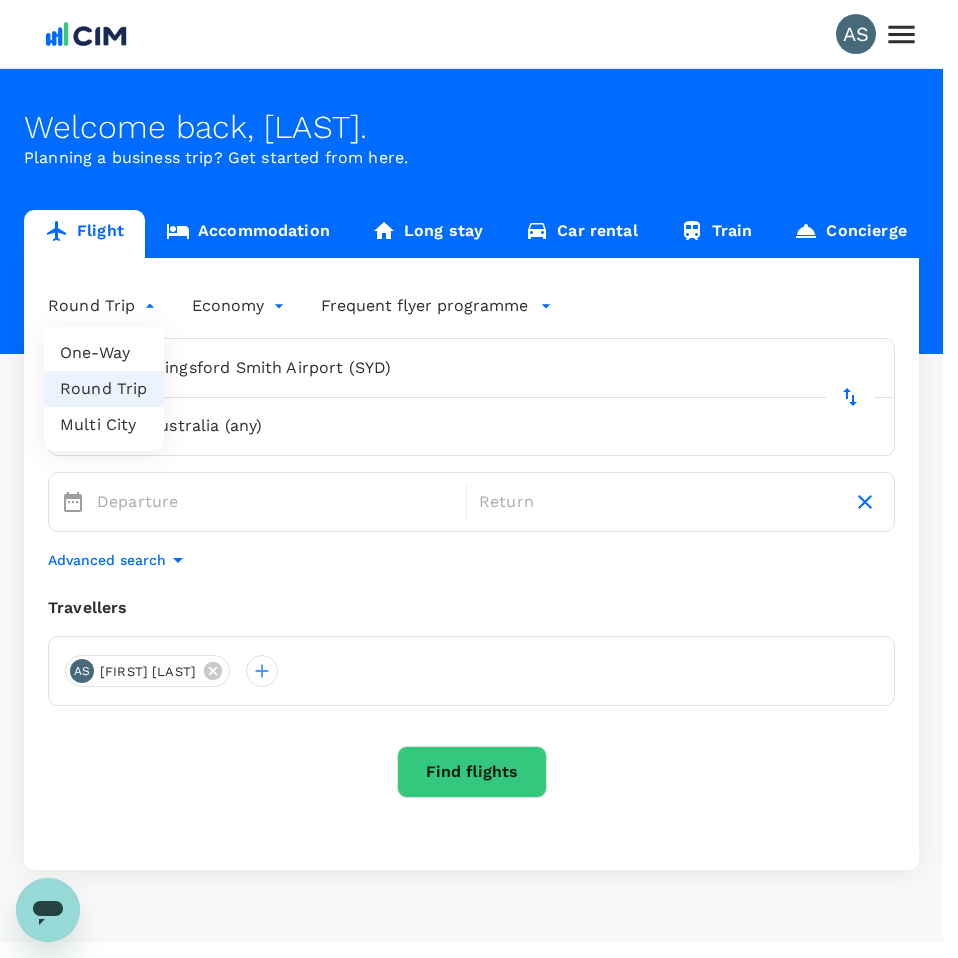 click on "Round Trip" at bounding box center (104, 389) 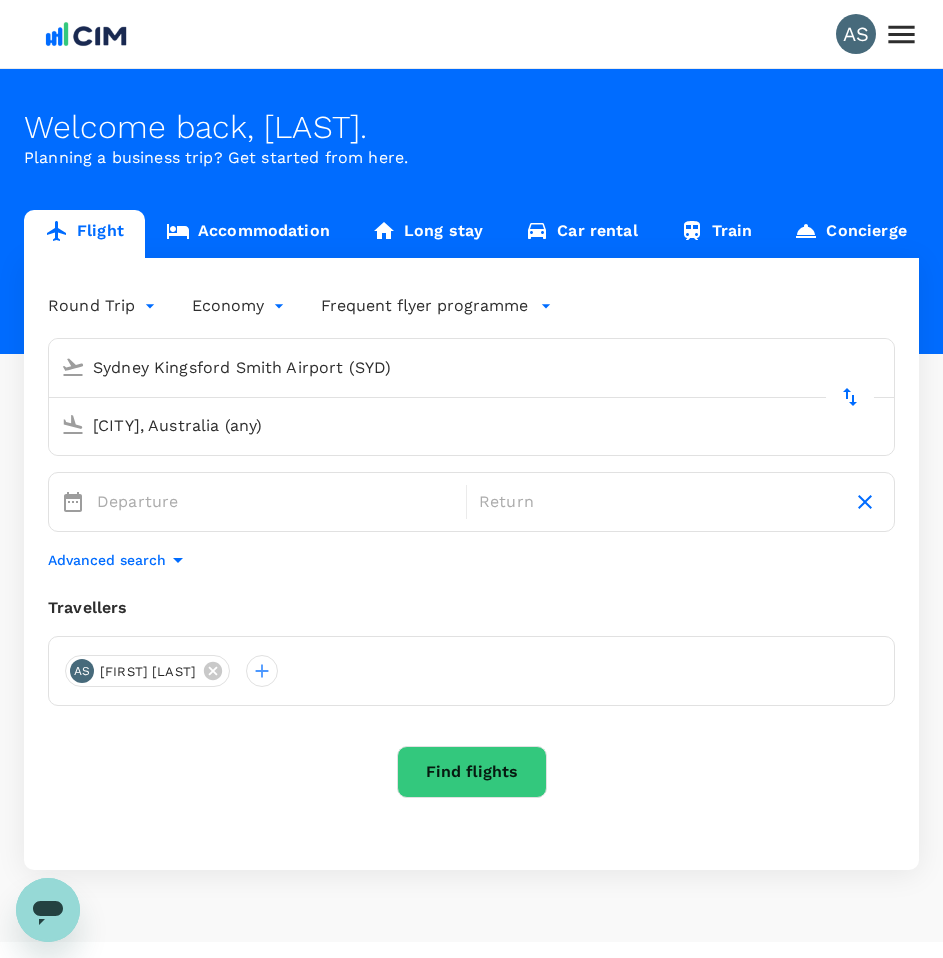 click on "[CITY], Australia (any)" at bounding box center [452, 425] 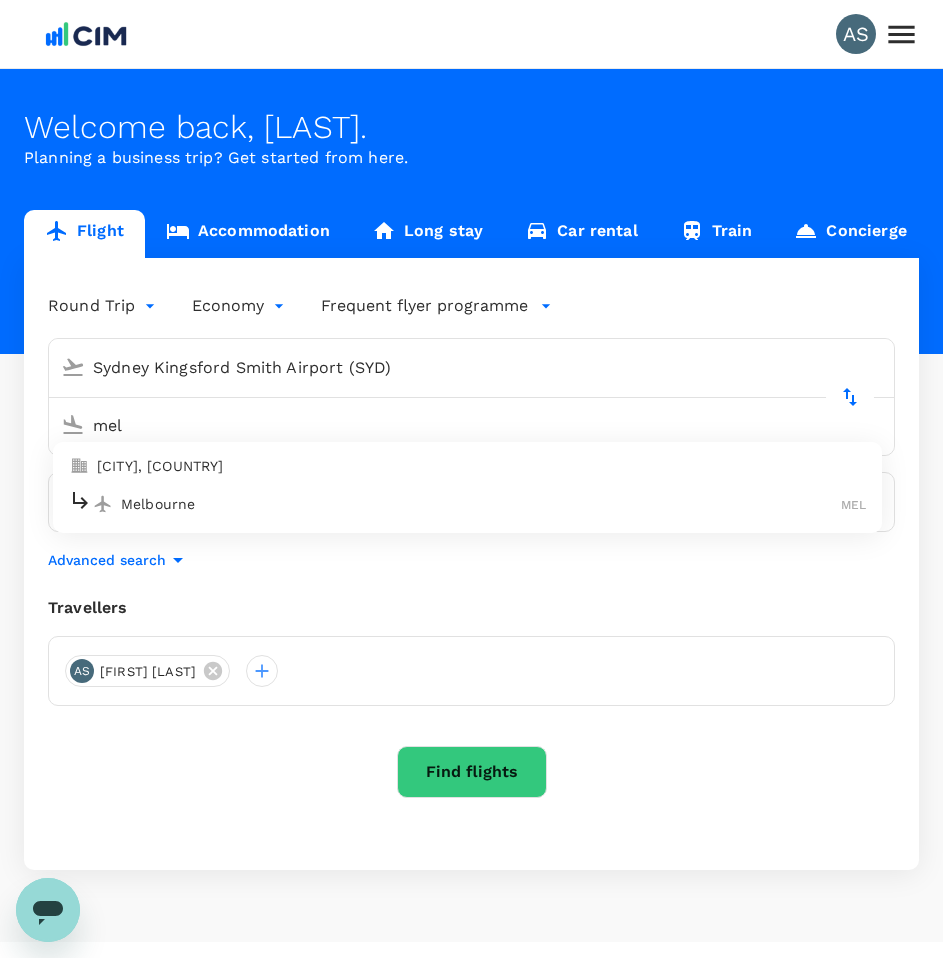 click on "Melbourne" at bounding box center (481, 504) 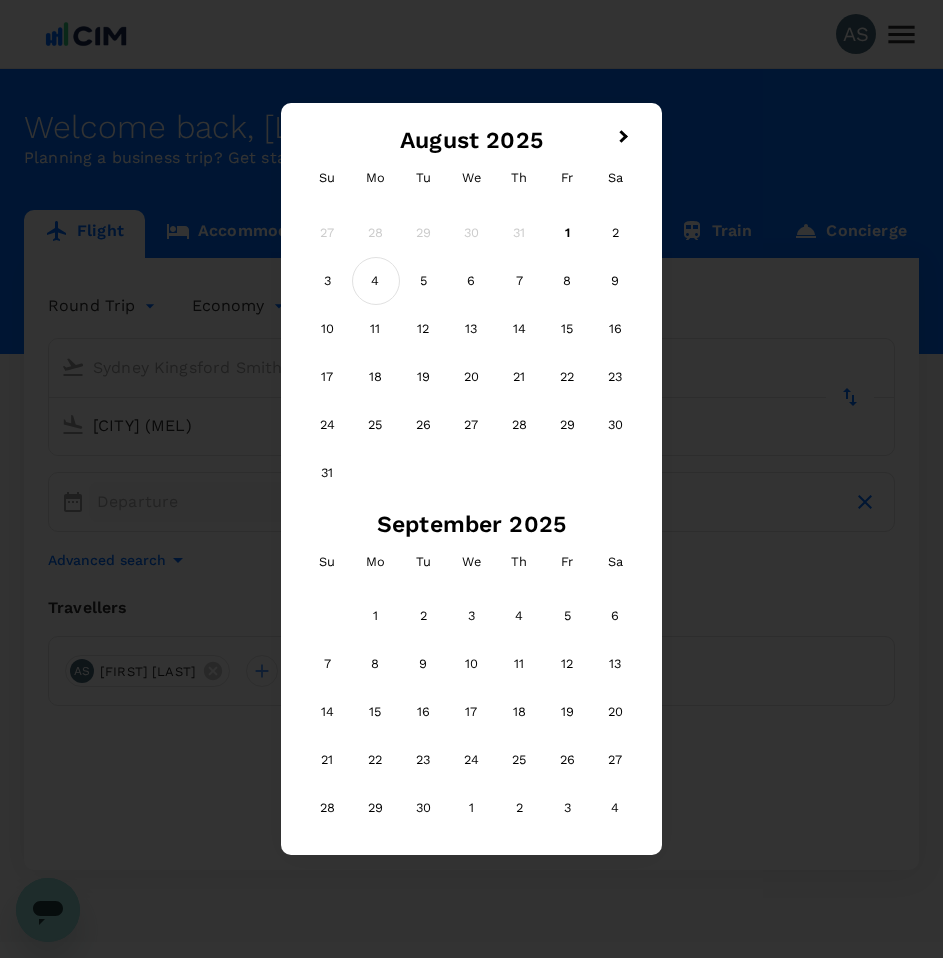 type on "[CITY] (MEL)" 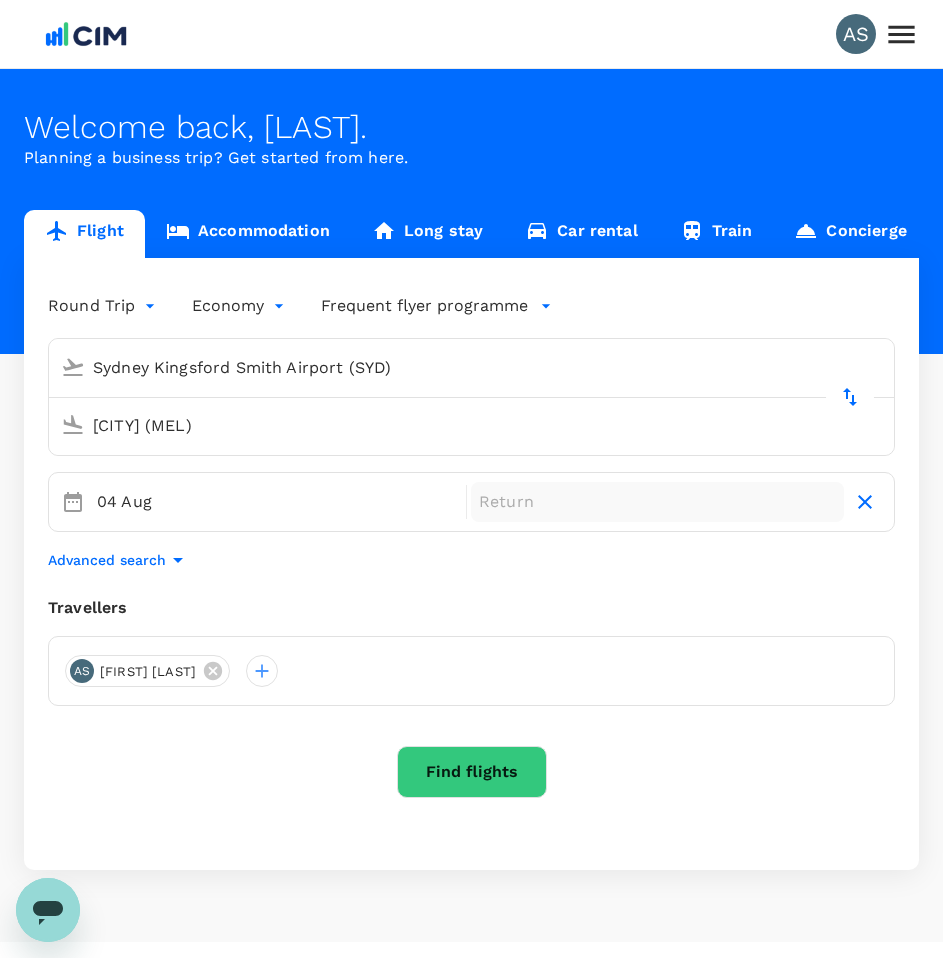 click on "Return" at bounding box center [657, 502] 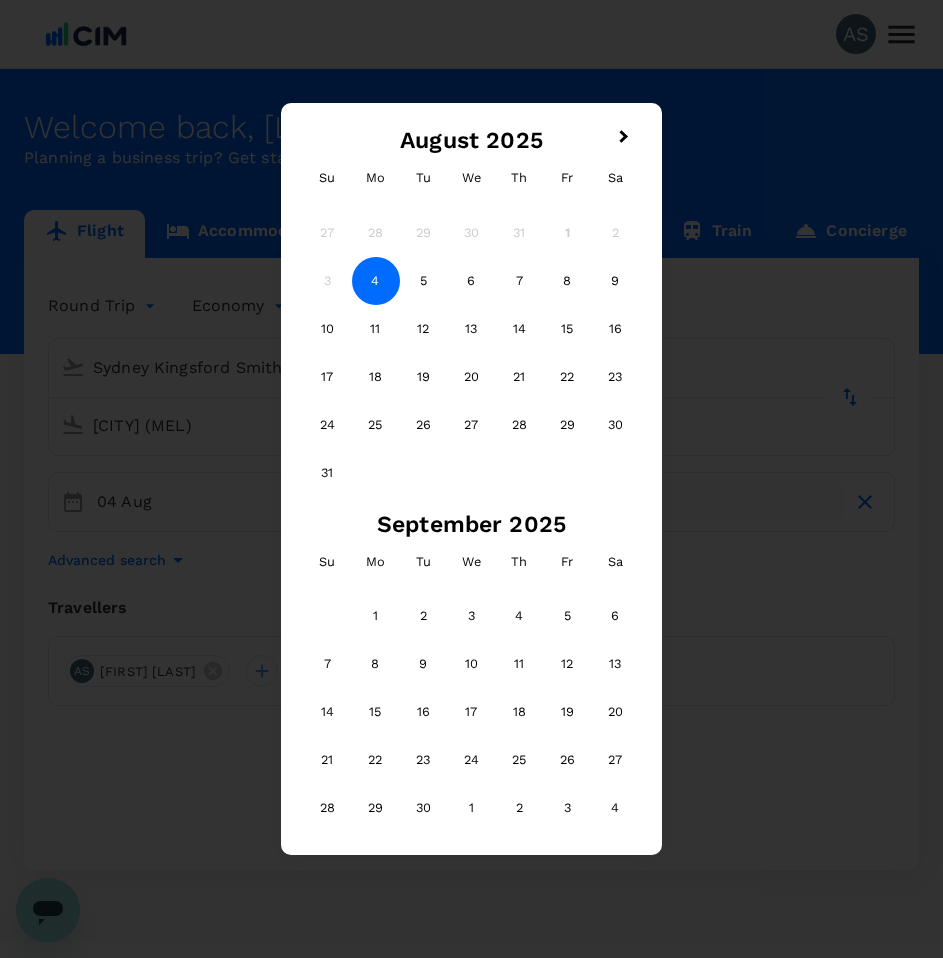 click on "4" at bounding box center [376, 281] 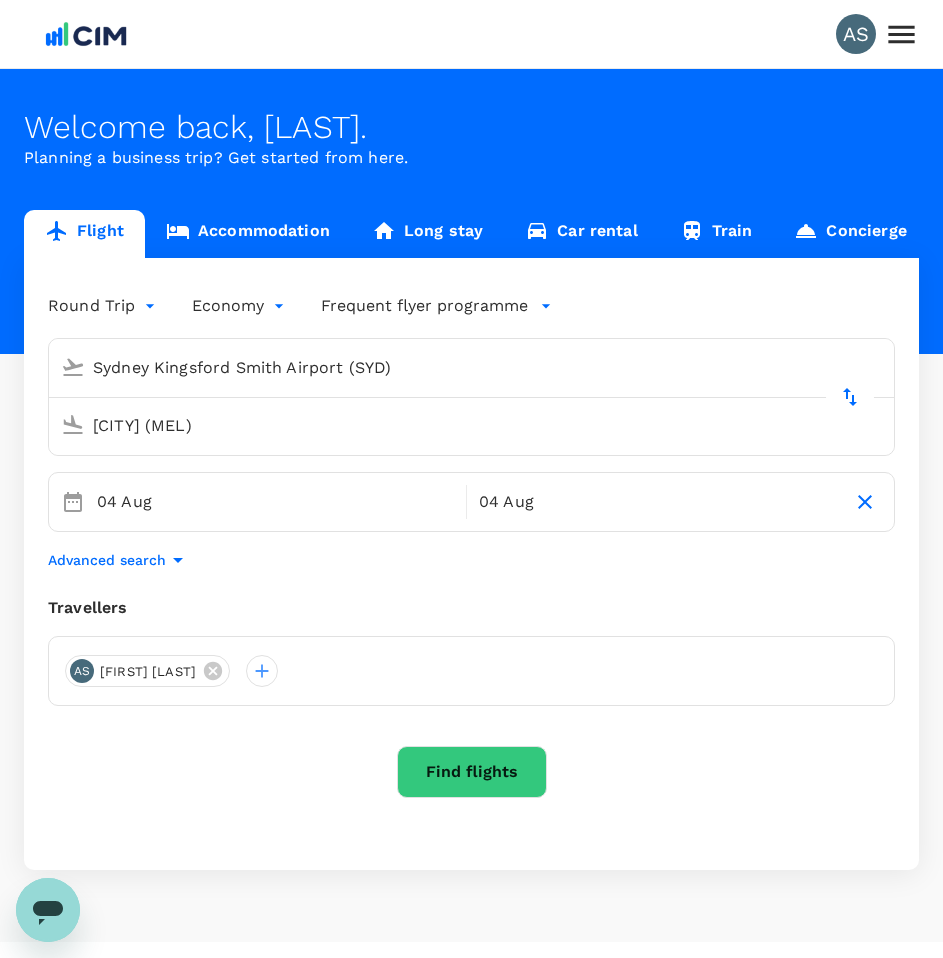 click on "Find flights" at bounding box center (472, 772) 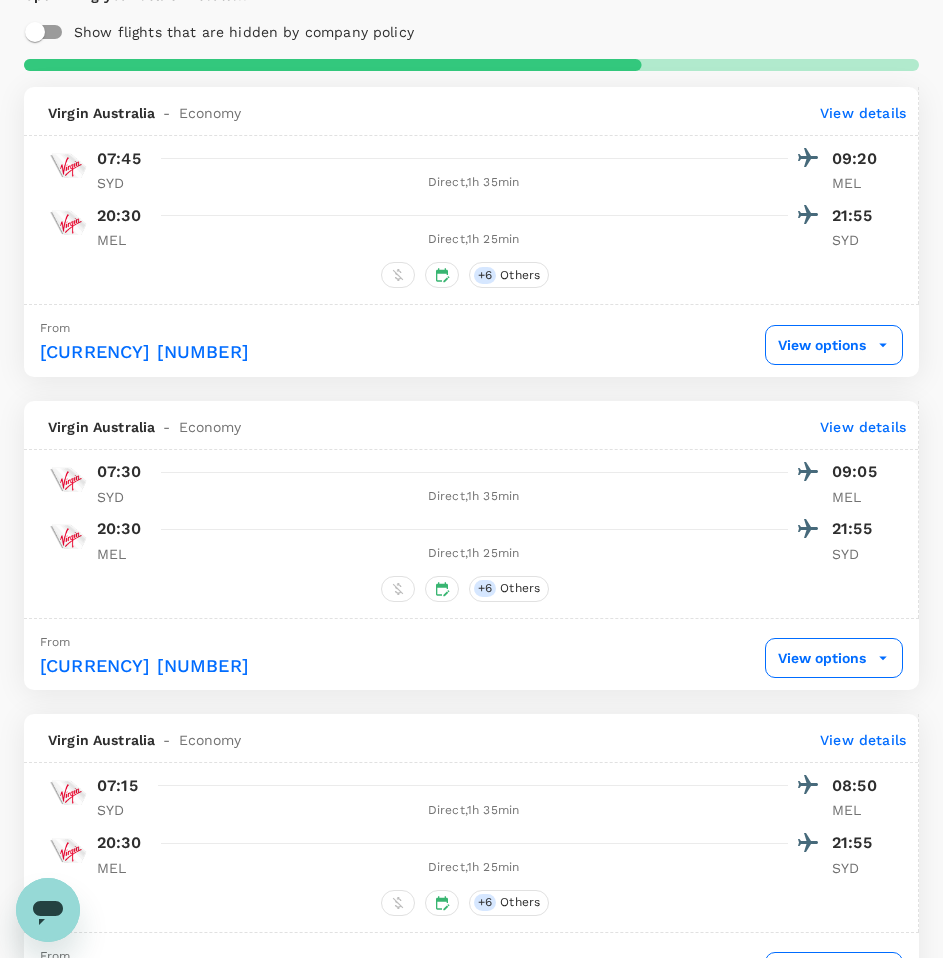 scroll, scrollTop: 0, scrollLeft: 0, axis: both 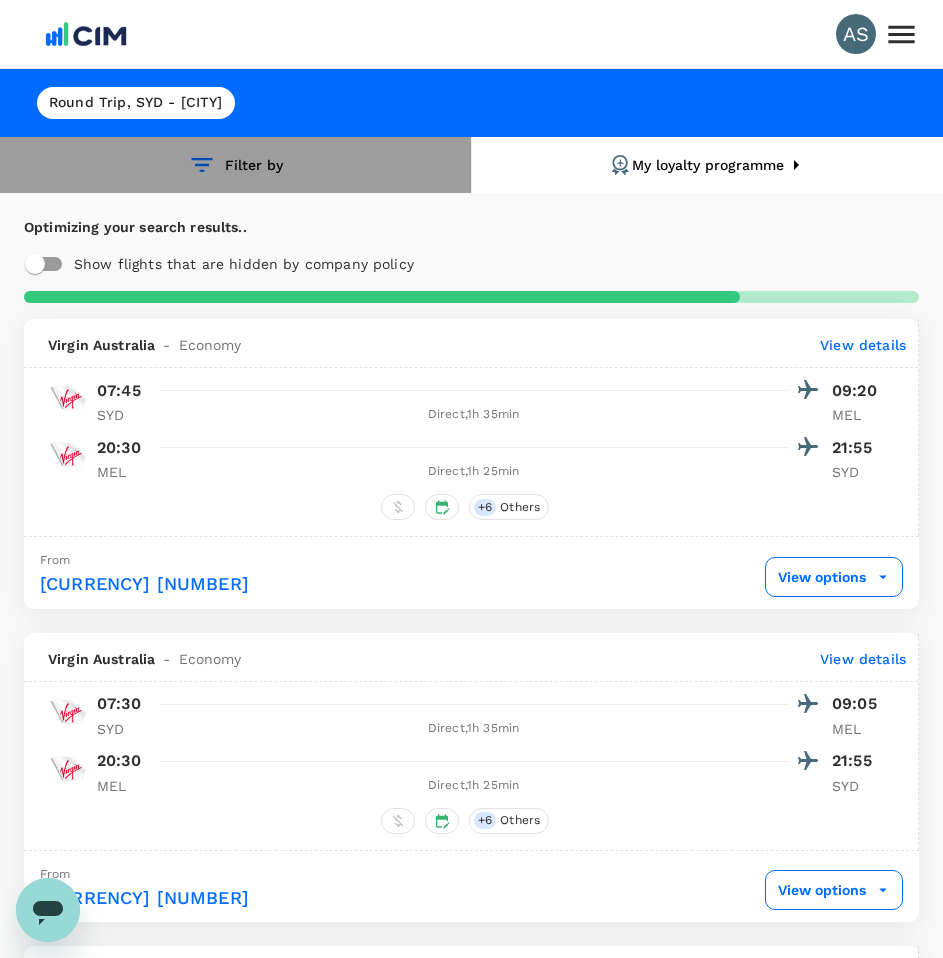 click on "Filter by" at bounding box center [235, 165] 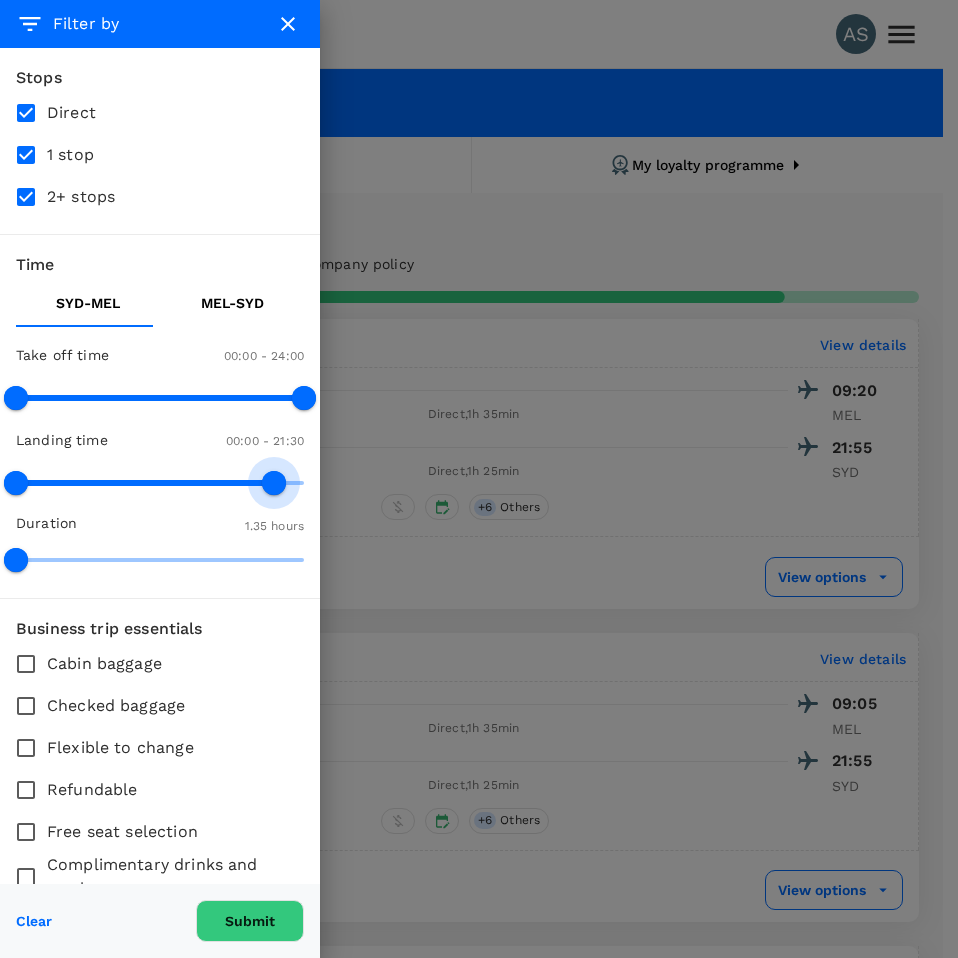 type on "1440" 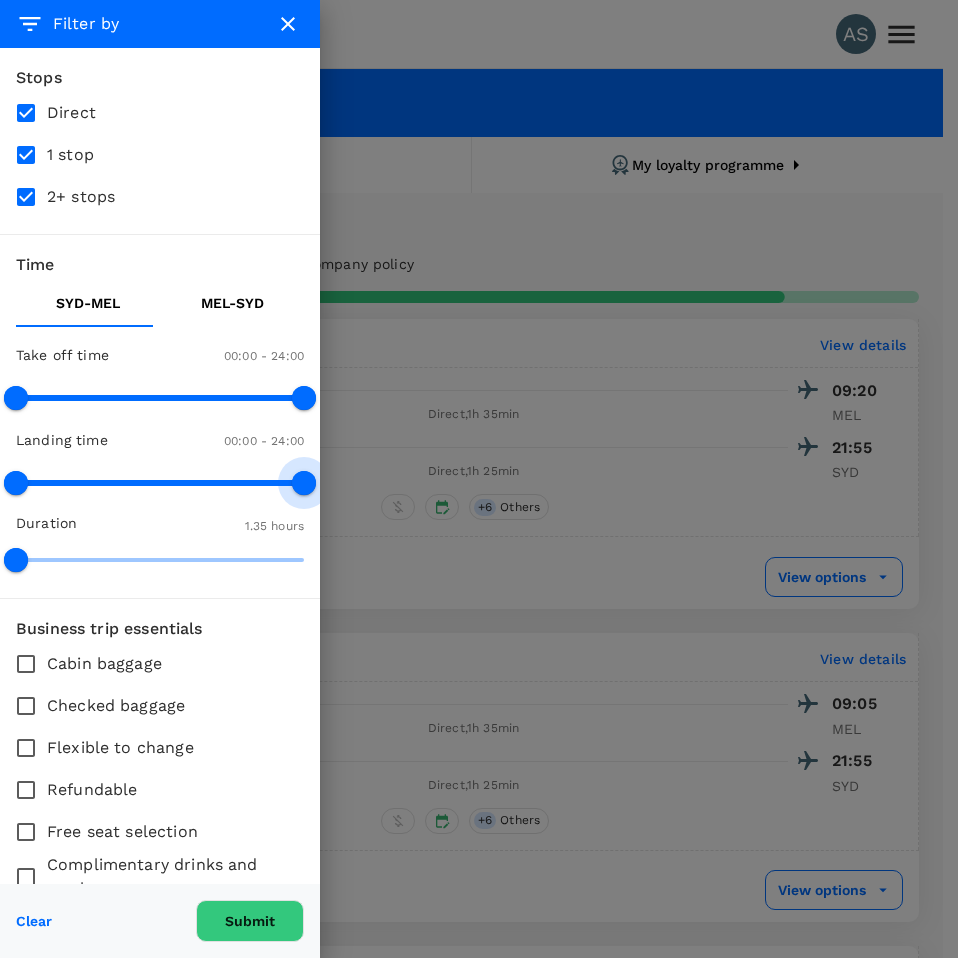 drag, startPoint x: 284, startPoint y: 485, endPoint x: 311, endPoint y: 479, distance: 27.658634 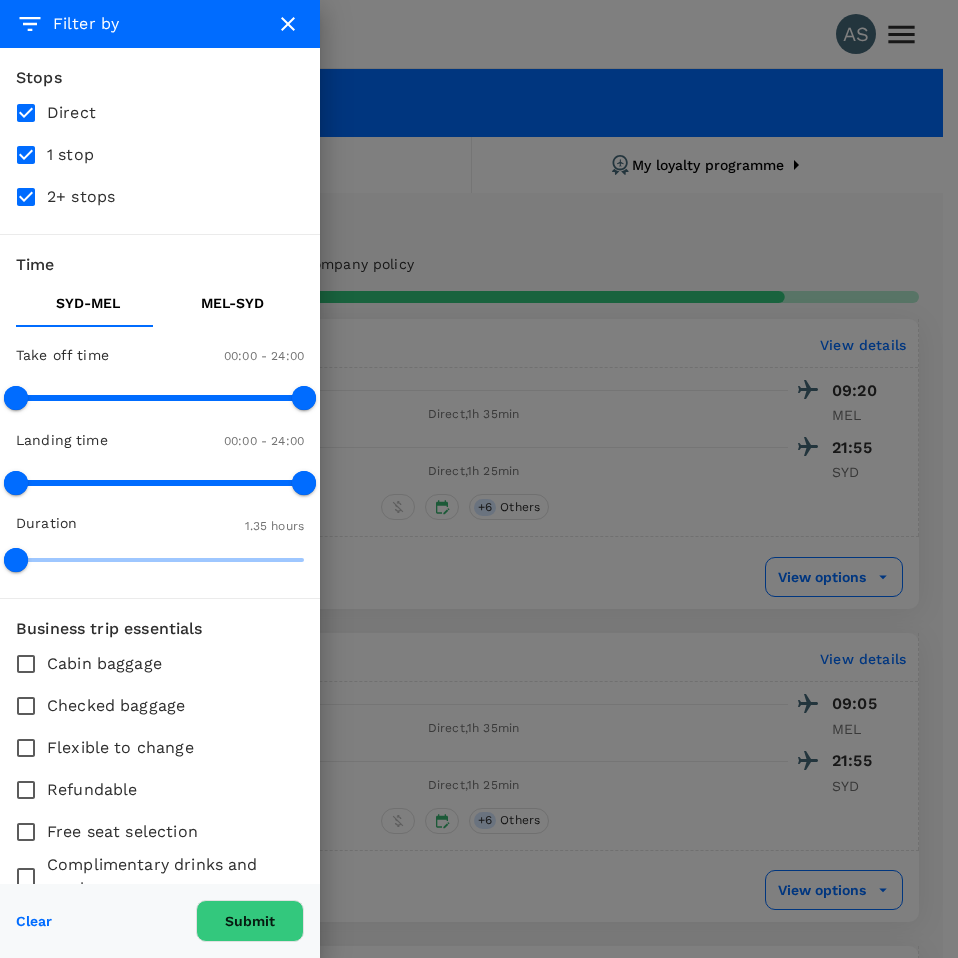 click on "MEL - SYD" at bounding box center [232, 303] 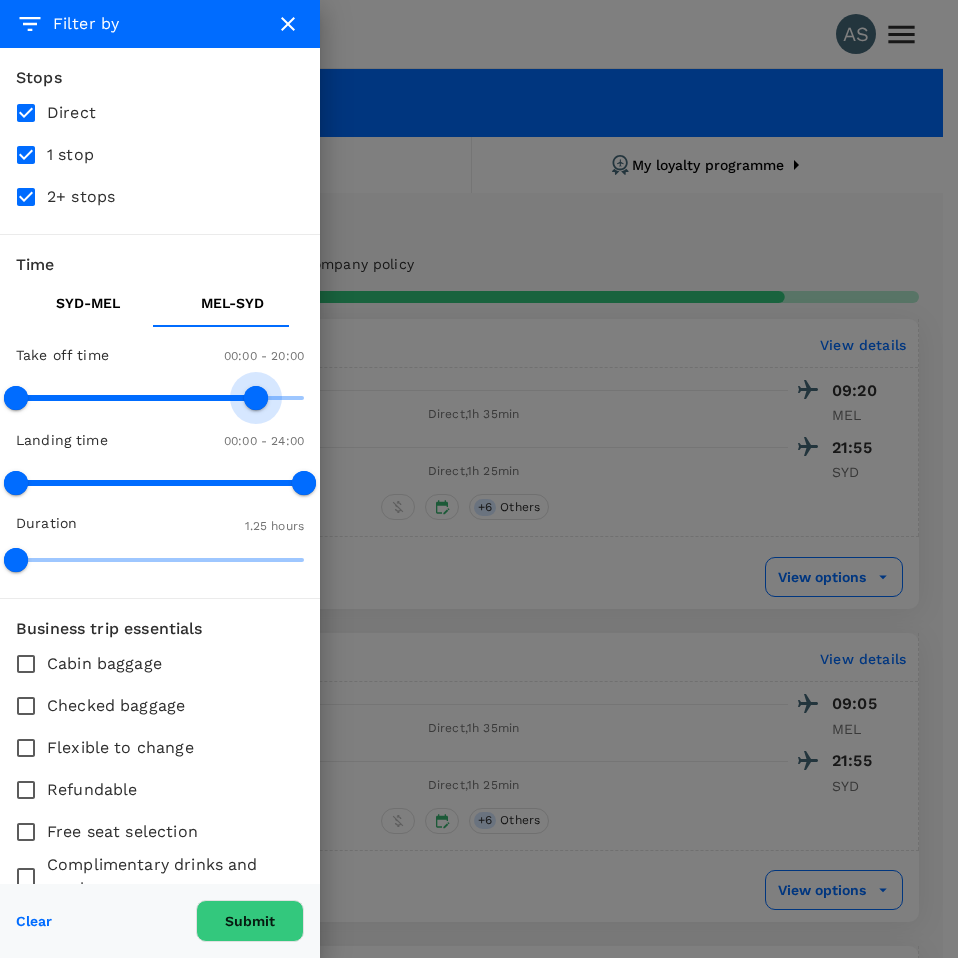 type on "1140" 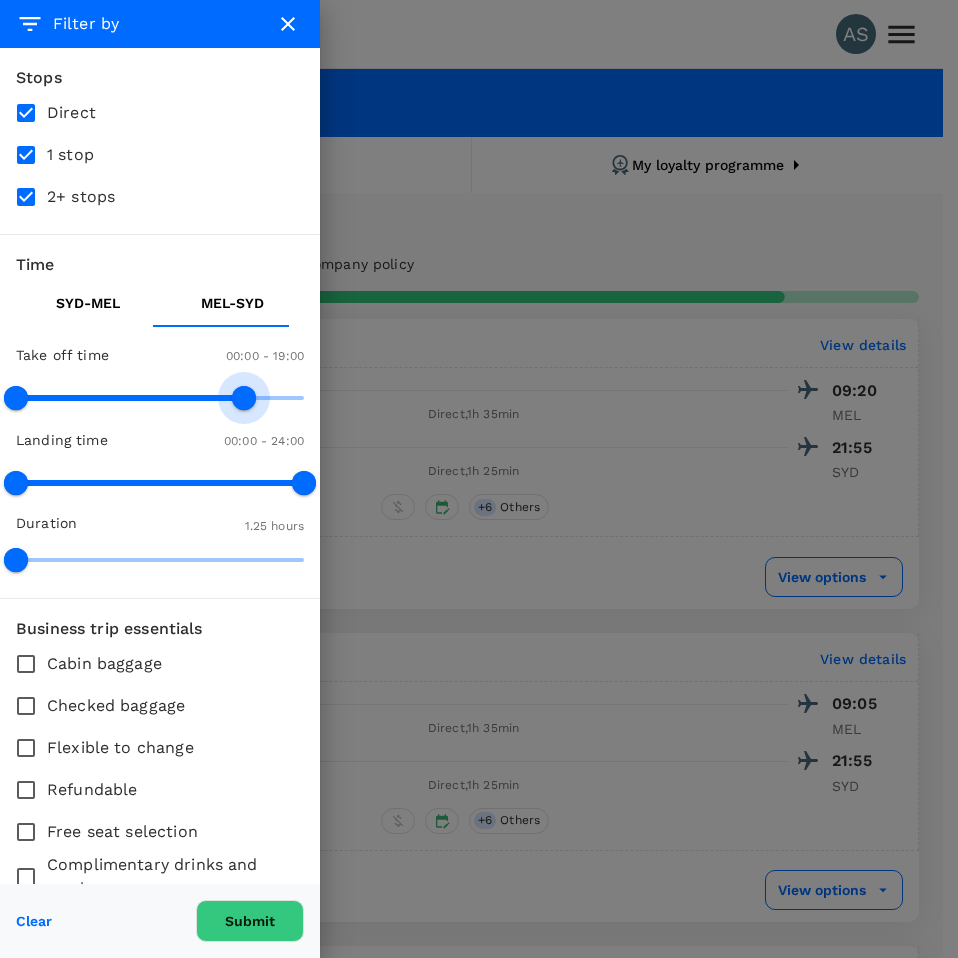 drag, startPoint x: 281, startPoint y: 396, endPoint x: 234, endPoint y: 402, distance: 47.38143 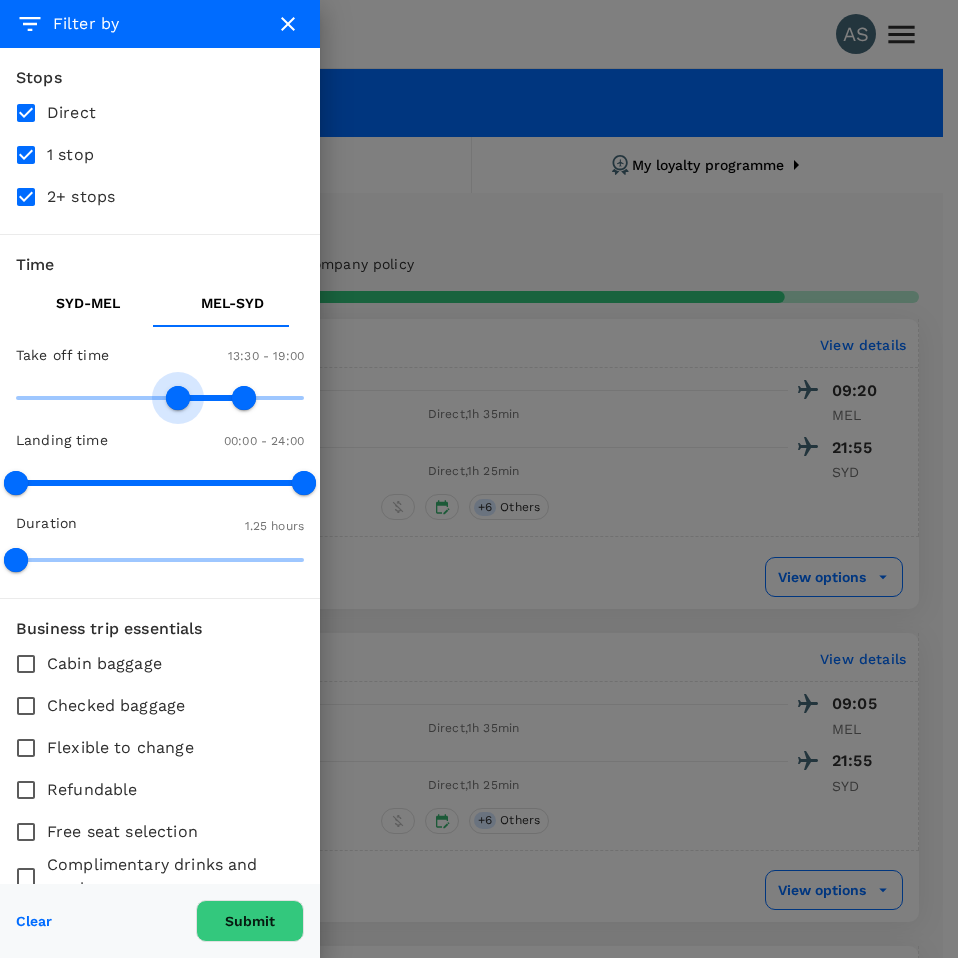 type on "900" 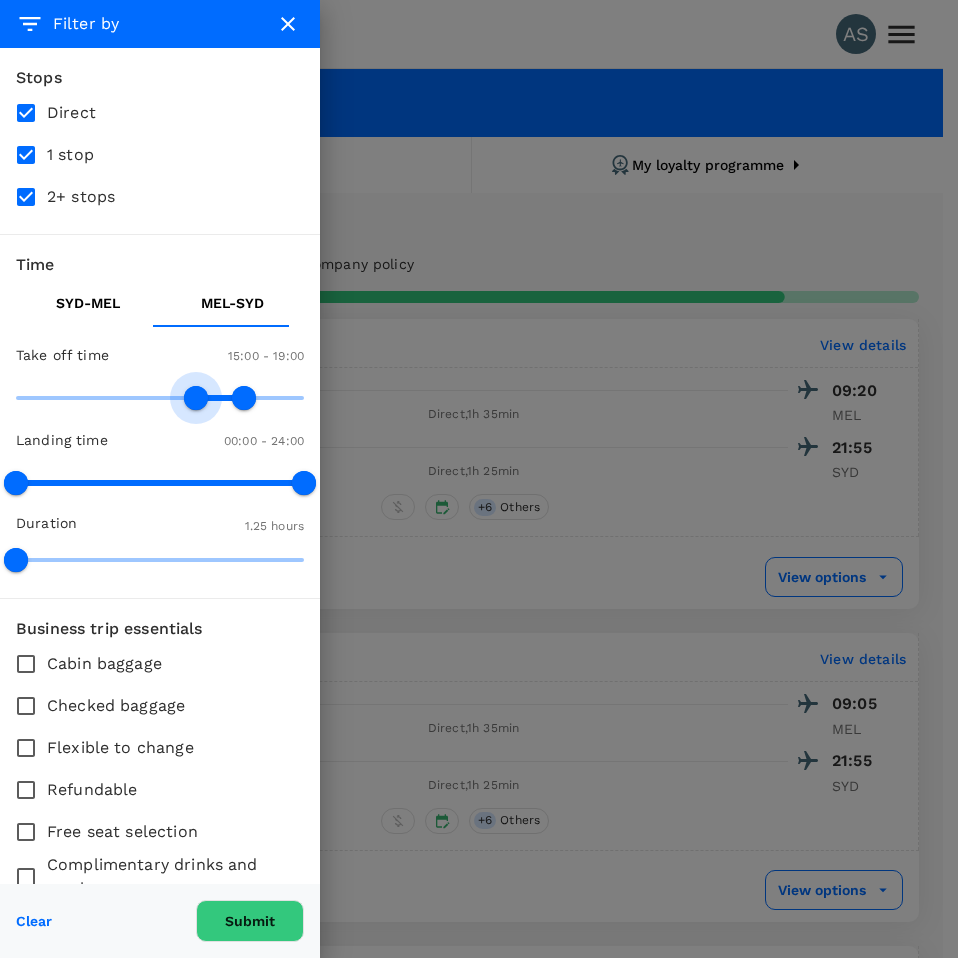 drag, startPoint x: 14, startPoint y: 399, endPoint x: 187, endPoint y: 403, distance: 173.04623 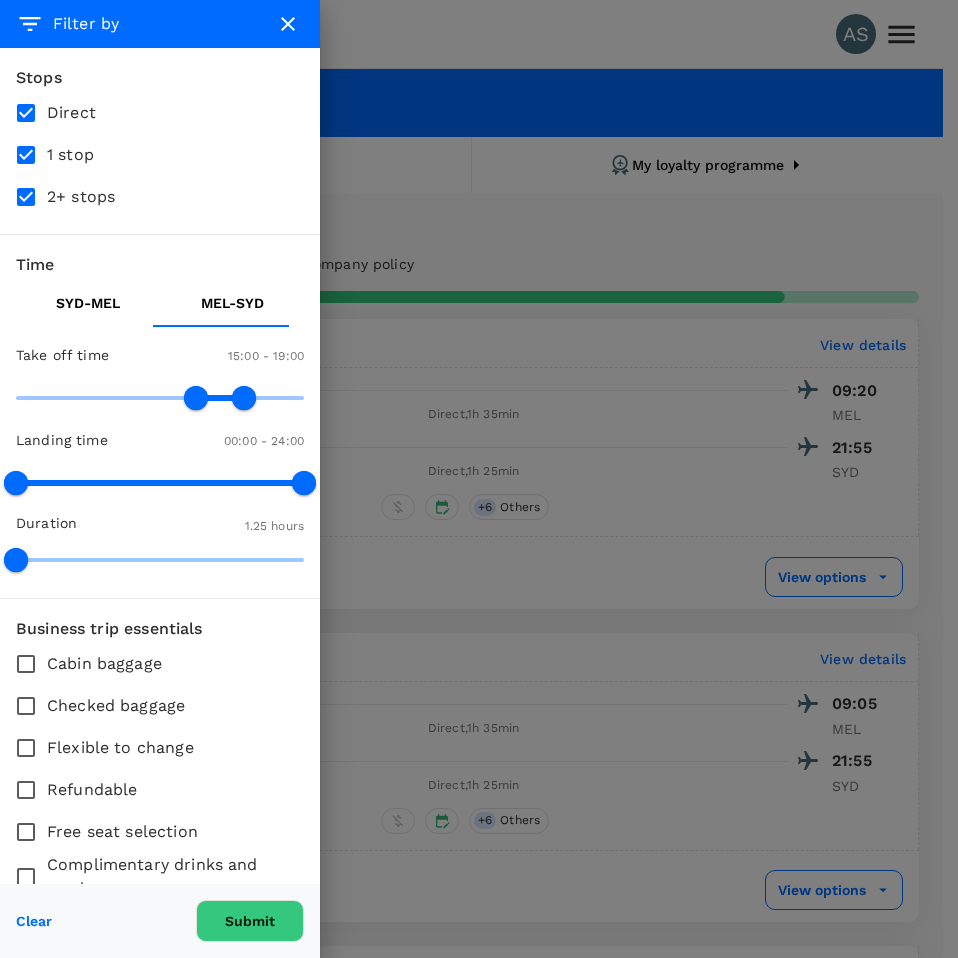 click on "Submit" at bounding box center [250, 921] 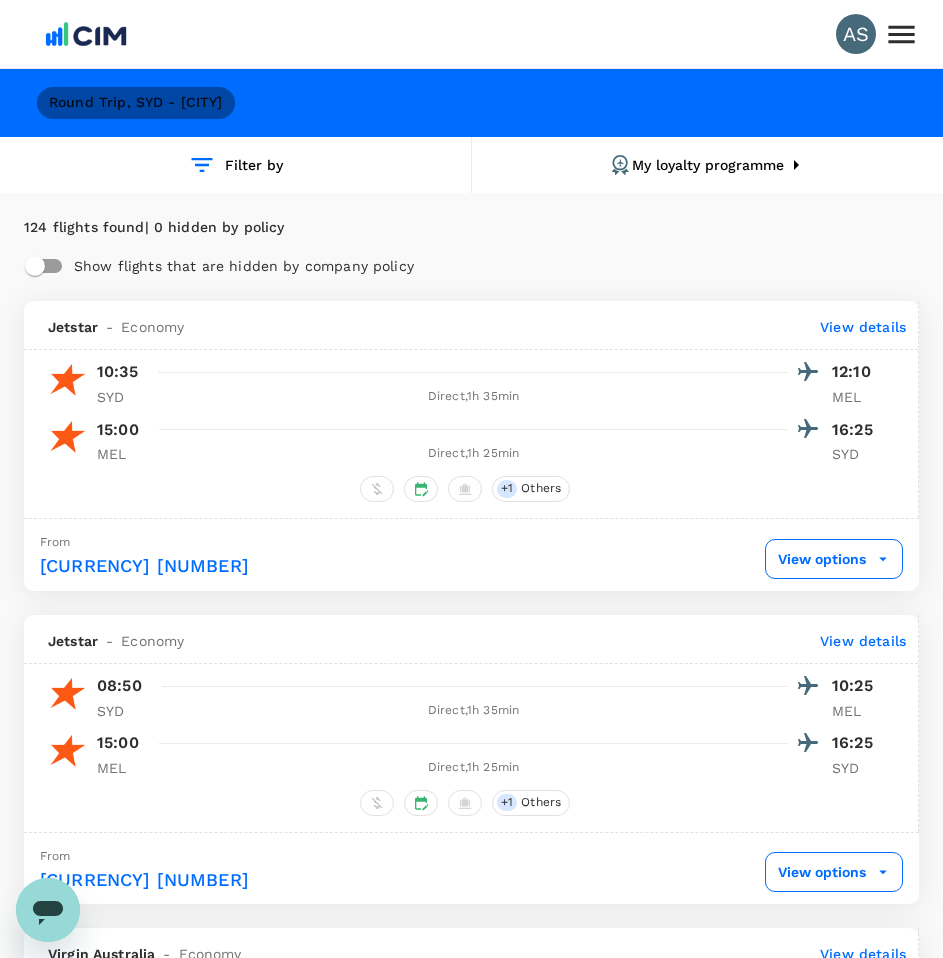 click on "Round Trip , SYD - [CITY]" at bounding box center (136, 103) 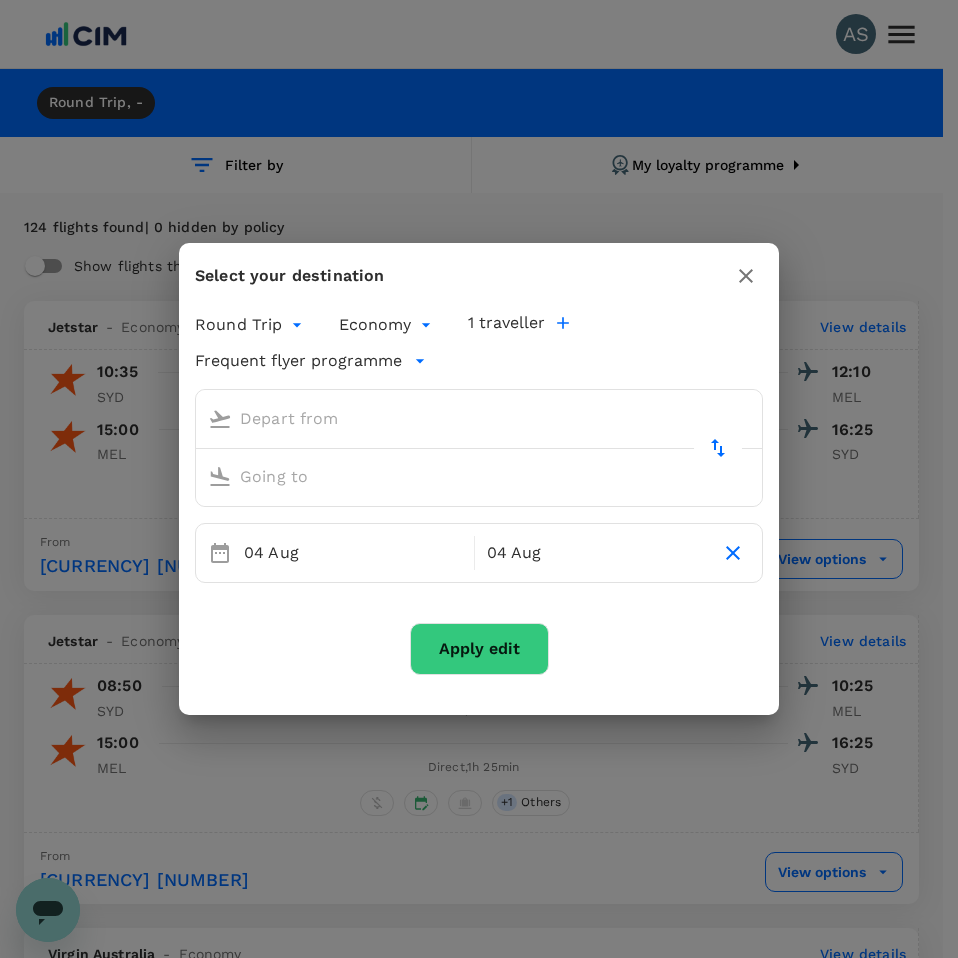 type on "Sydney Kingsford Smith Airport (SYD)" 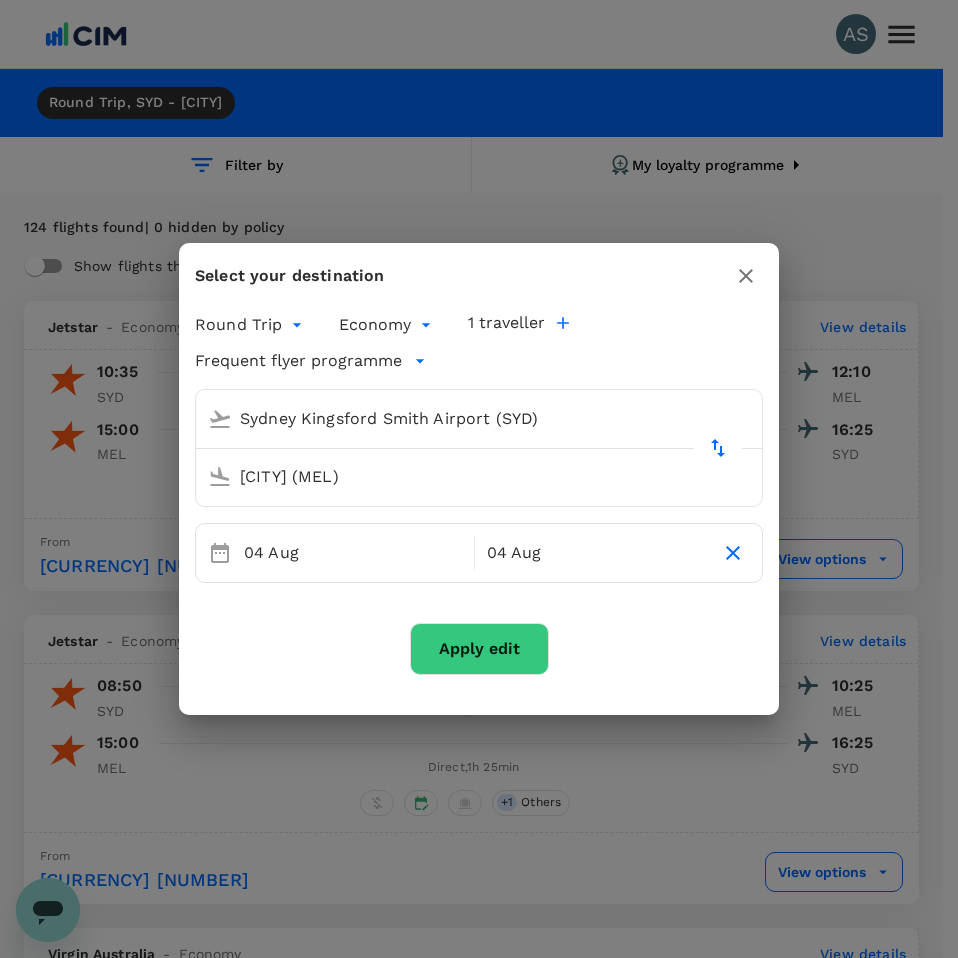 click on "[CITY] (MEL)" at bounding box center (460, 476) 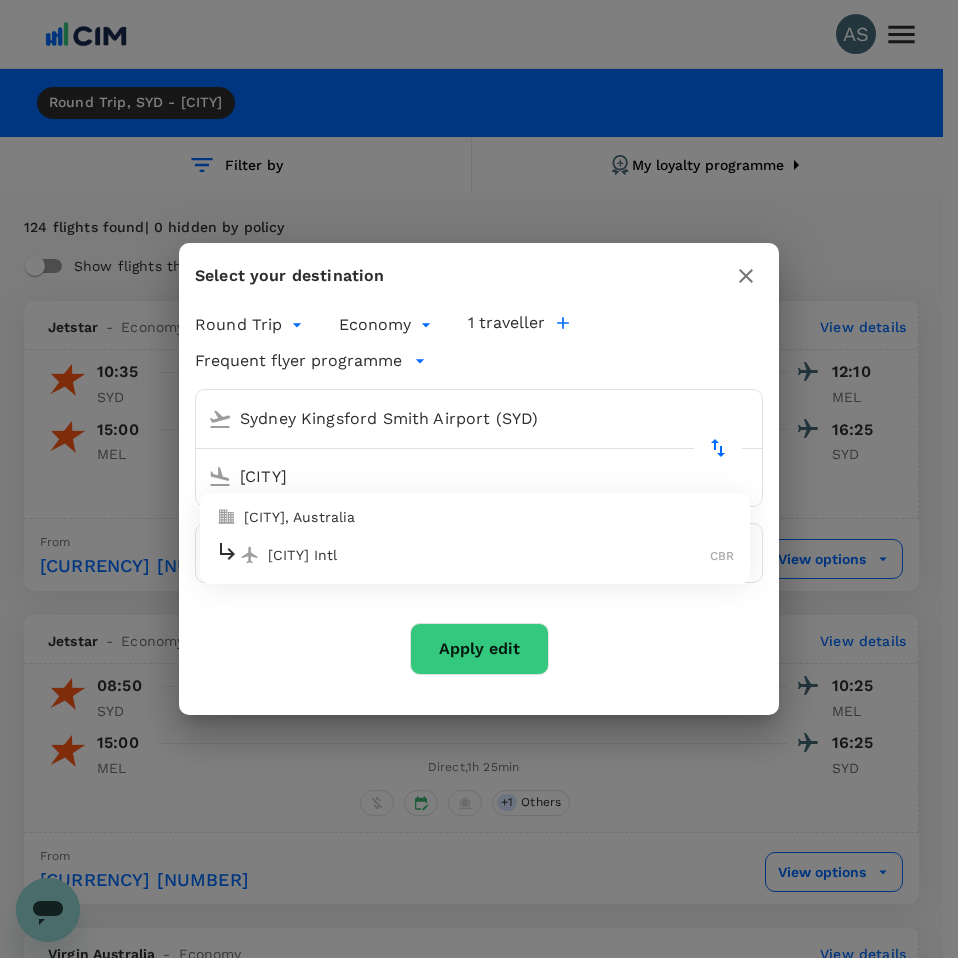 click on "[CITY], Australia" at bounding box center (489, 517) 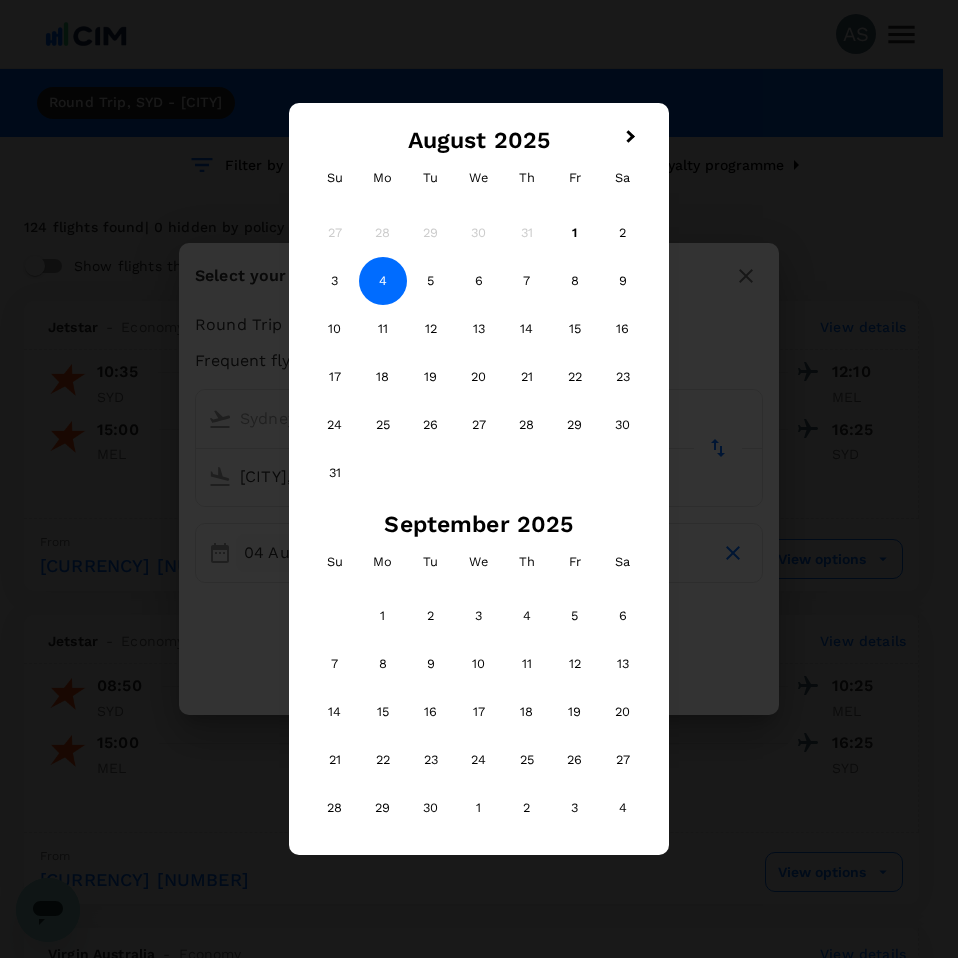 type on "[CITY], Australia (any)" 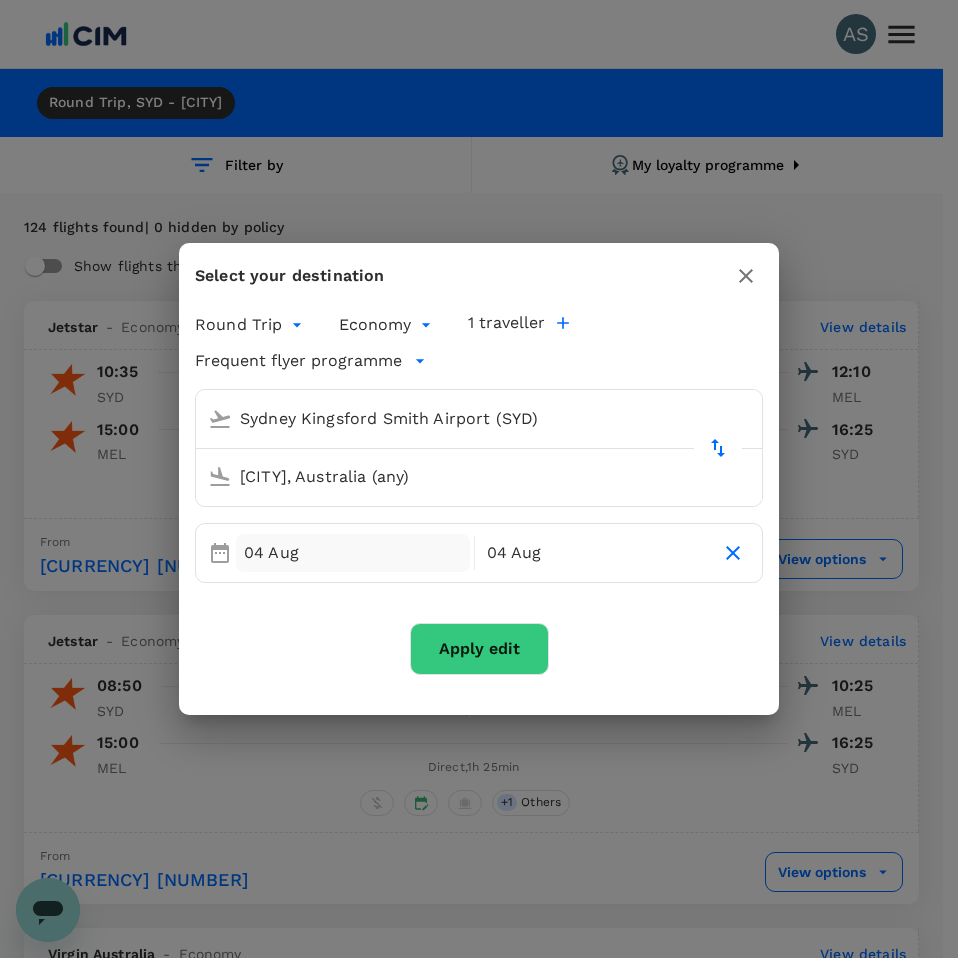 click on "04 Aug" at bounding box center (353, 553) 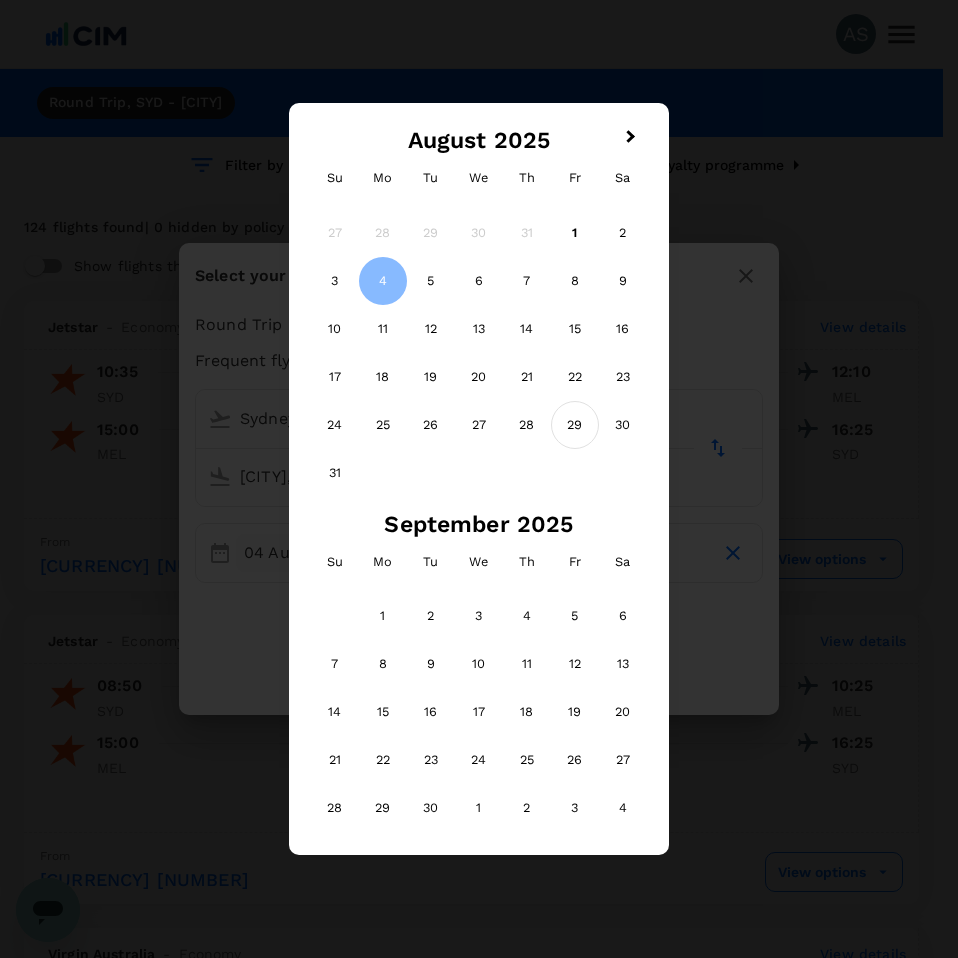 click on "29" at bounding box center (575, 425) 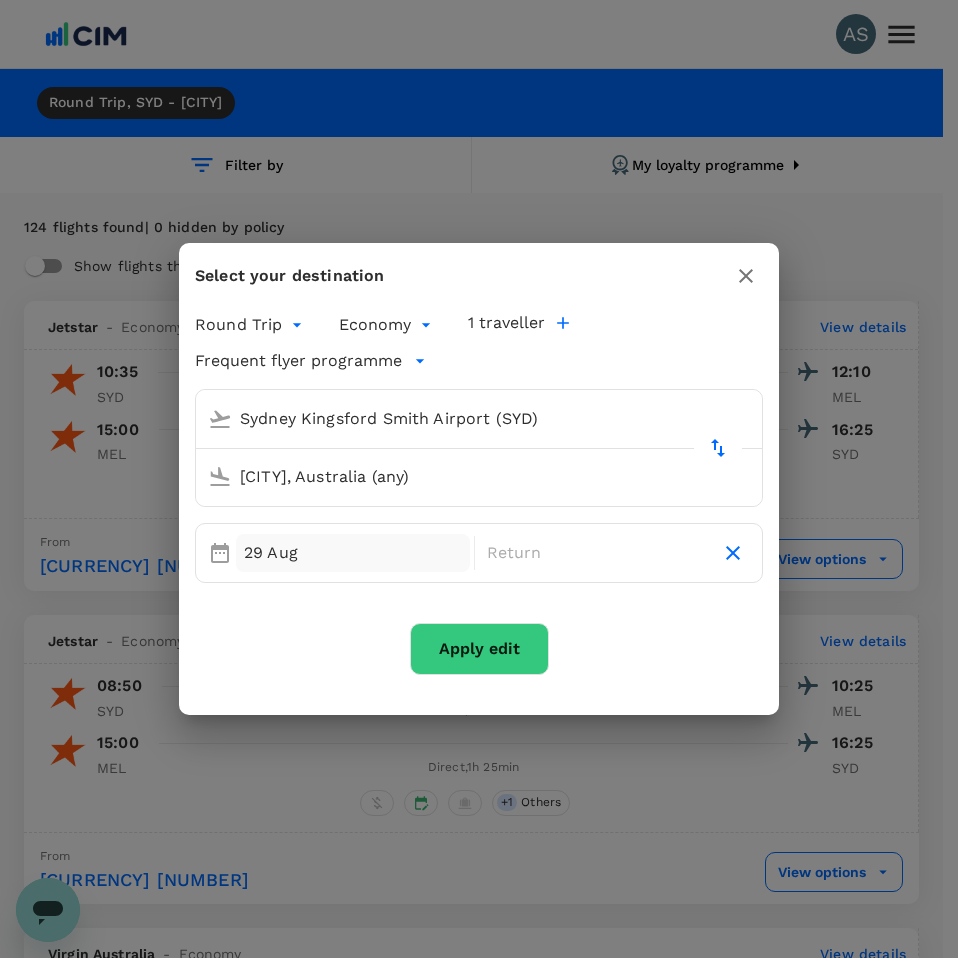 click on "29 Aug" at bounding box center (353, 553) 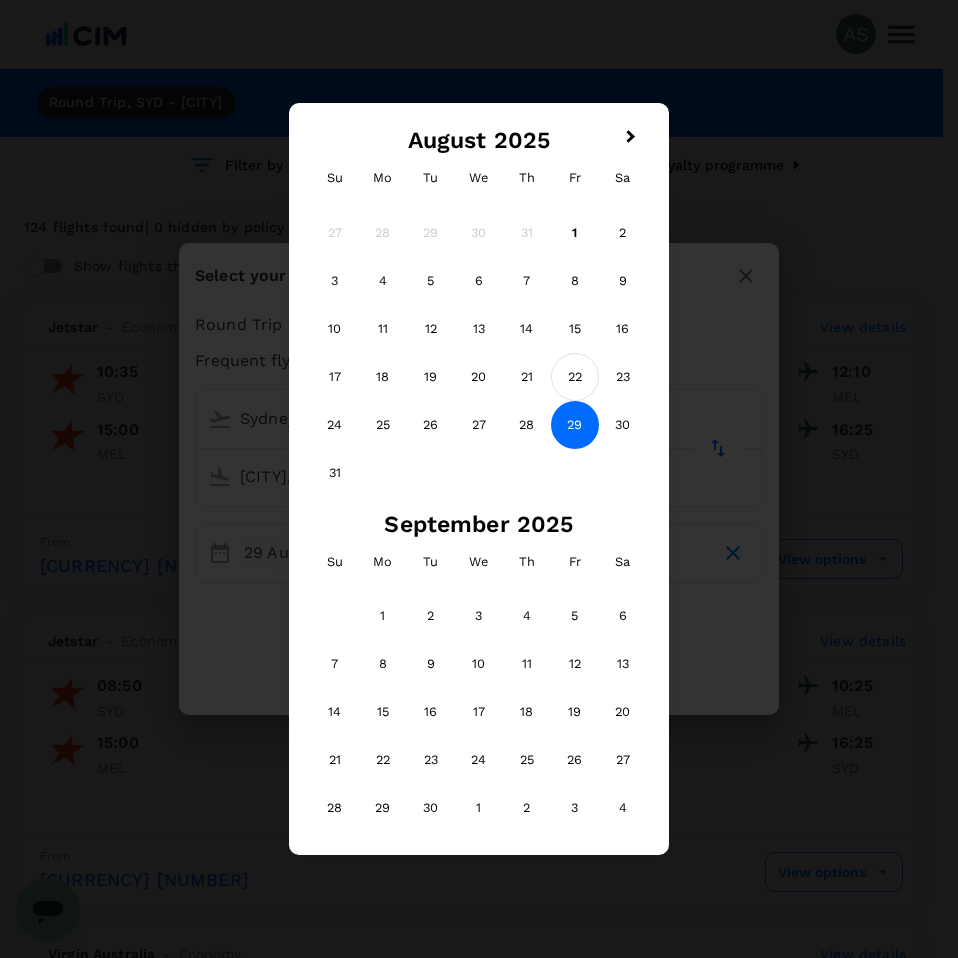 click on "22" at bounding box center [575, 377] 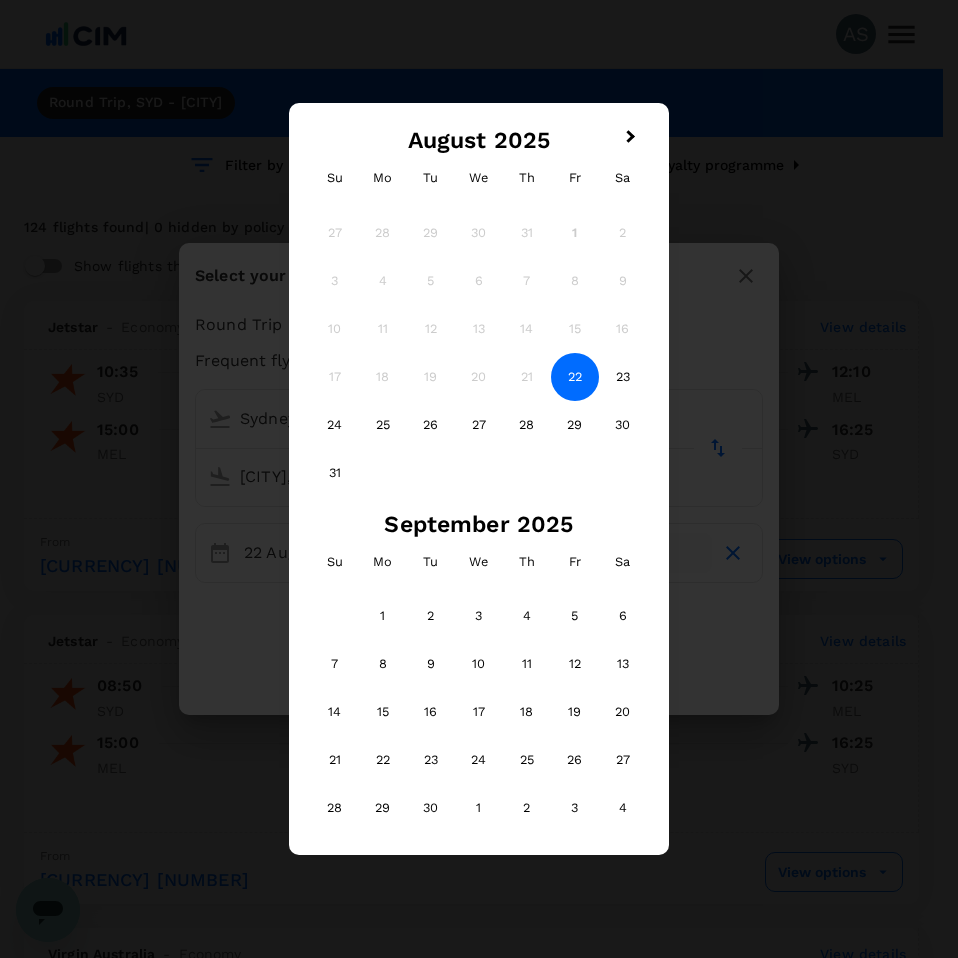 click on "22" at bounding box center [575, 377] 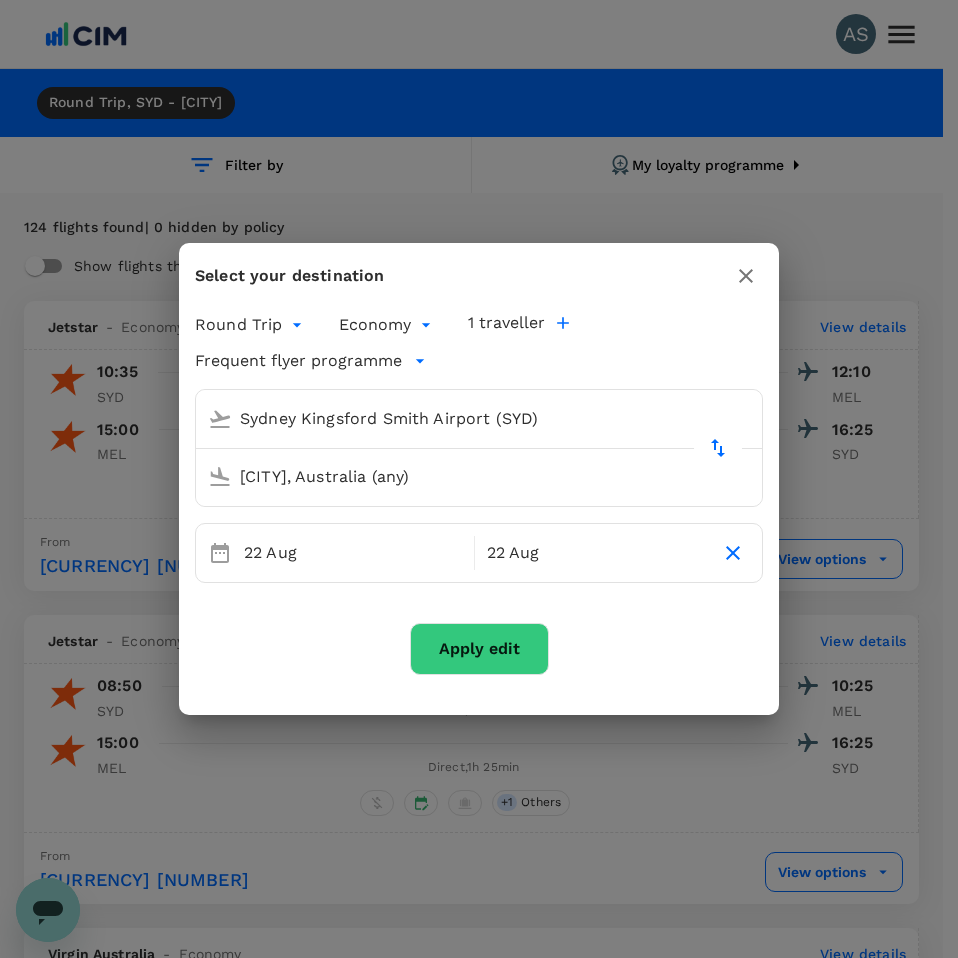 click on "[CITY], Australia (any)" at bounding box center (460, 476) 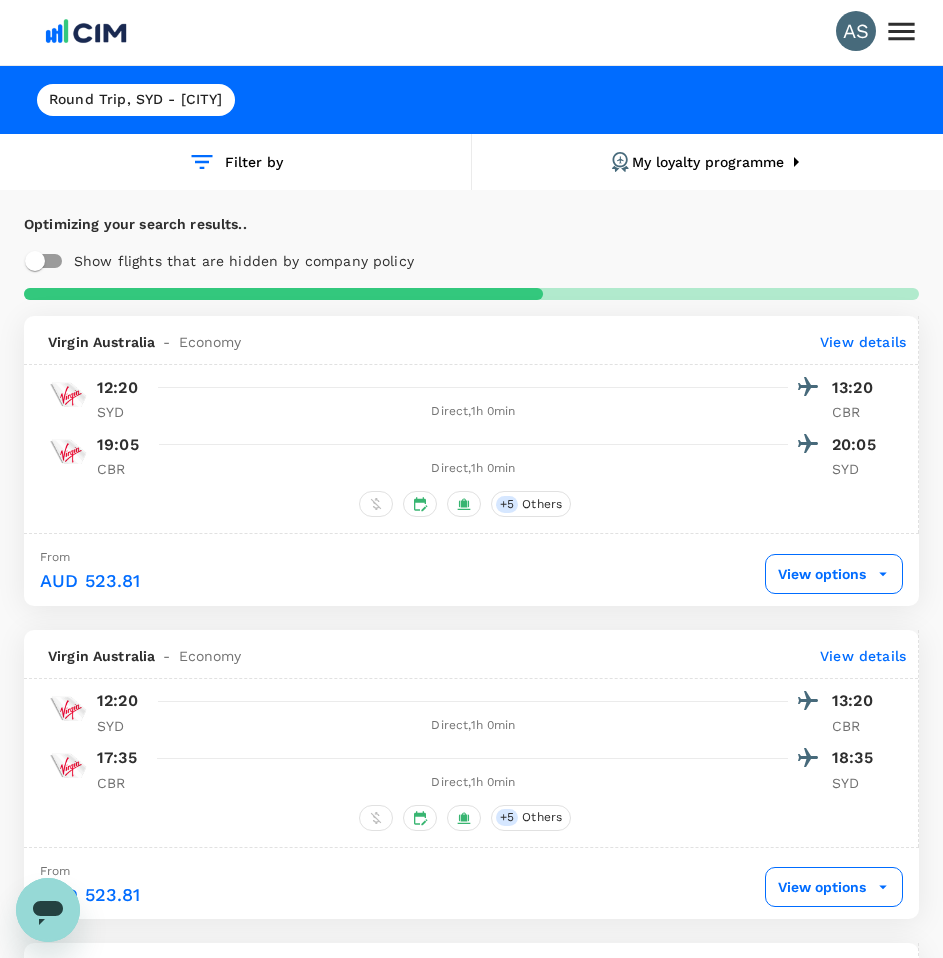 scroll, scrollTop: 0, scrollLeft: 0, axis: both 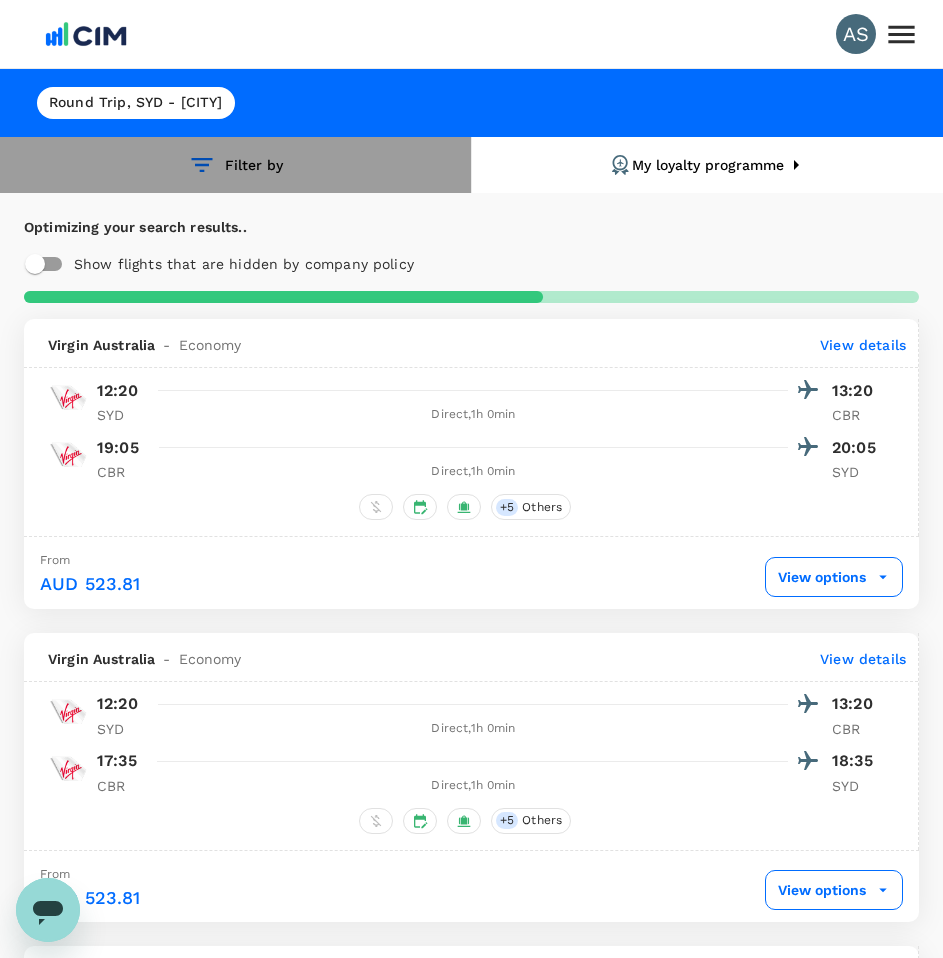 click on "Filter by" at bounding box center (235, 165) 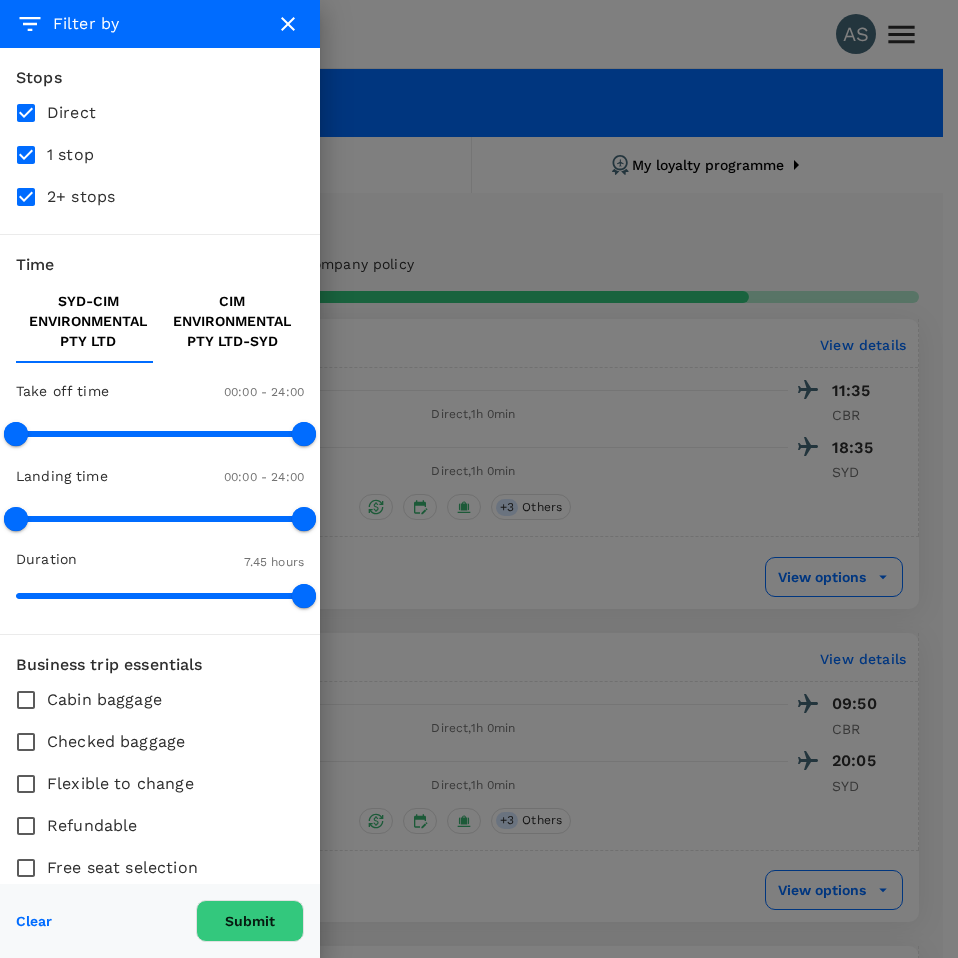 click at bounding box center [479, 479] 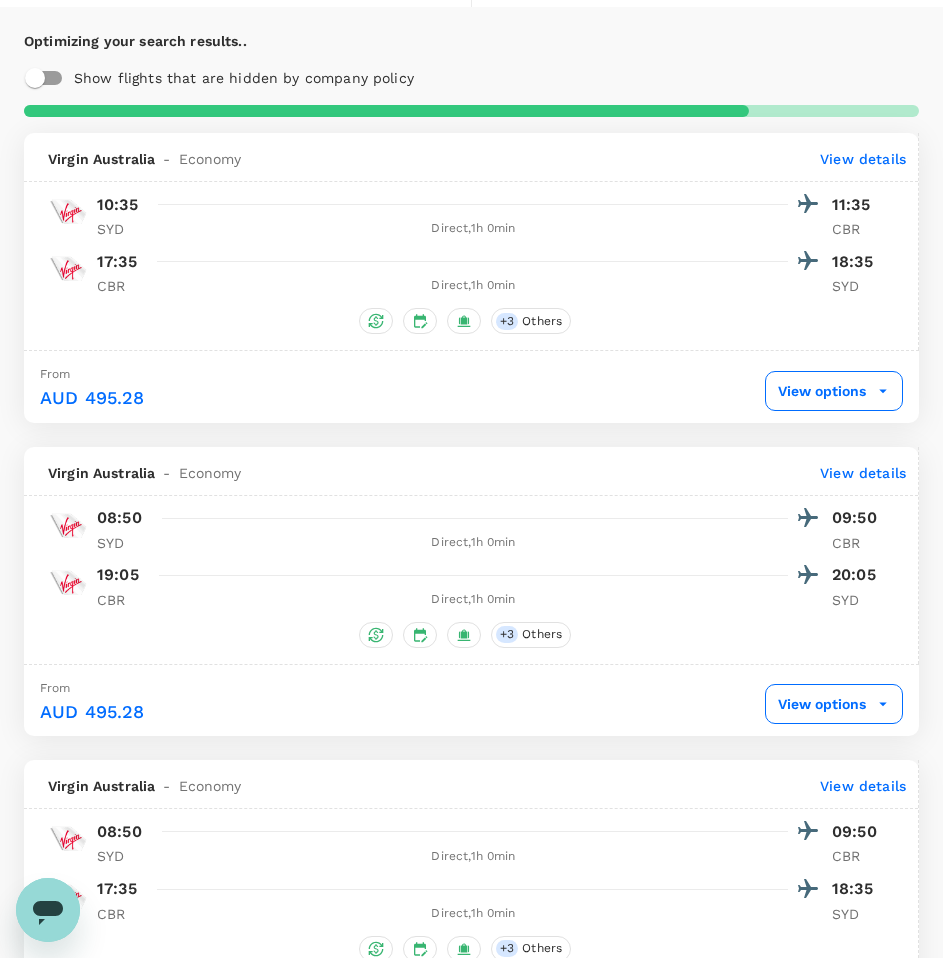scroll, scrollTop: 0, scrollLeft: 0, axis: both 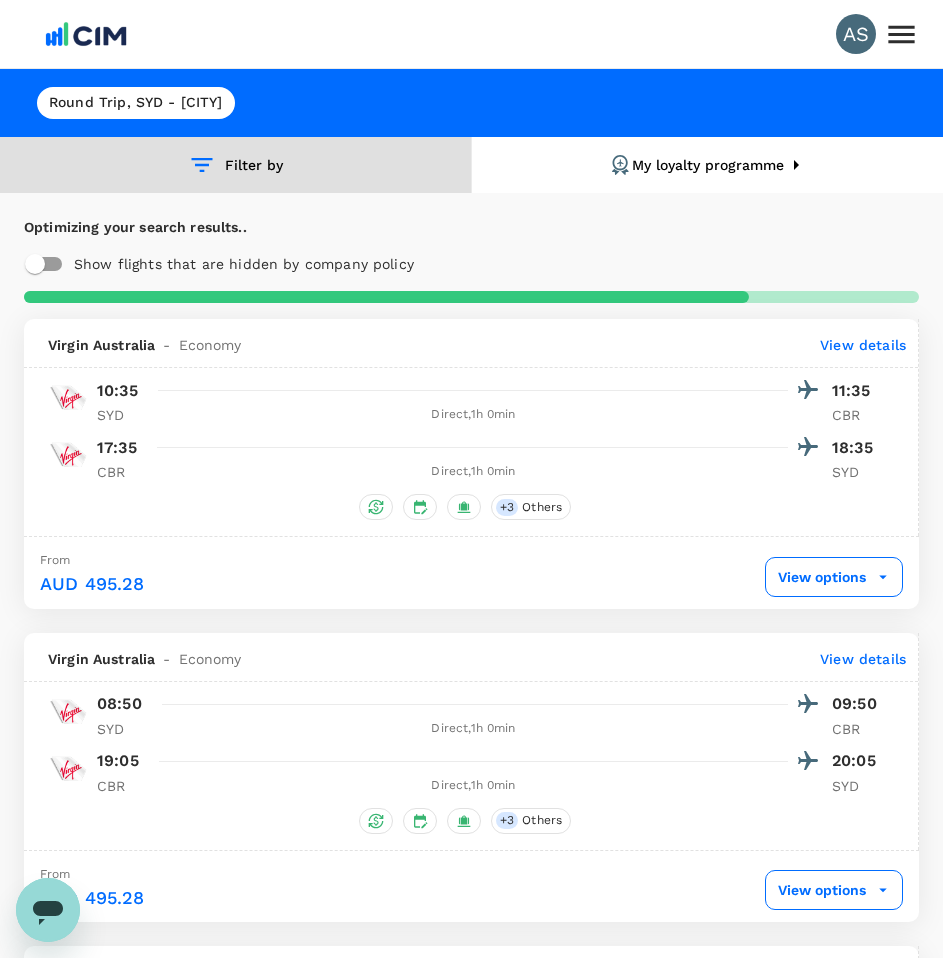 click on "Filter by" at bounding box center (235, 165) 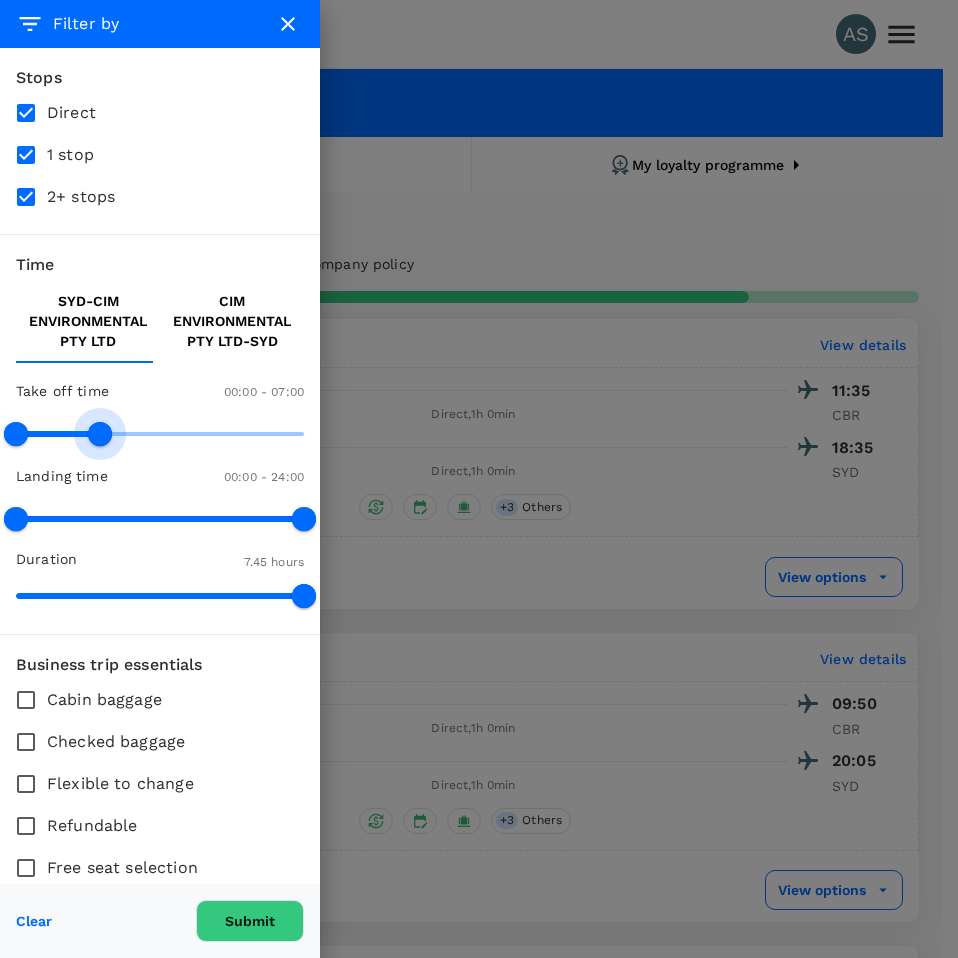 type on "480" 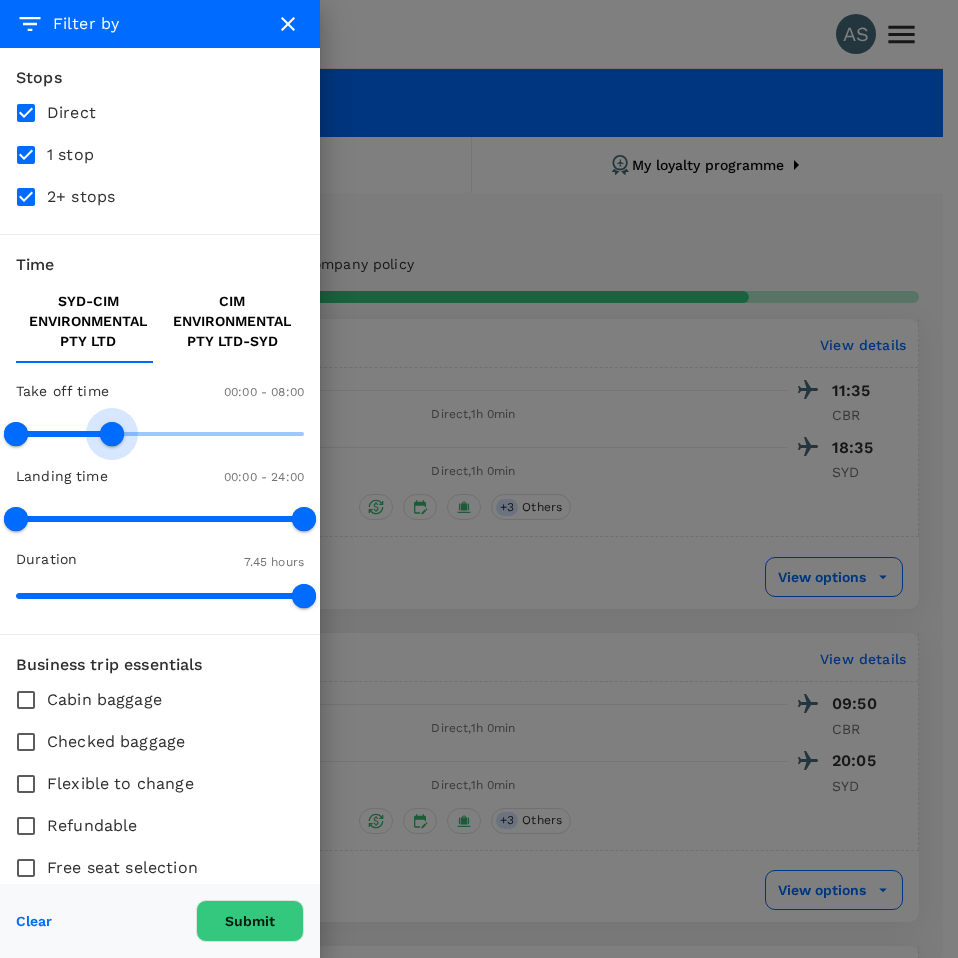 drag, startPoint x: 285, startPoint y: 404, endPoint x: 106, endPoint y: 411, distance: 179.13683 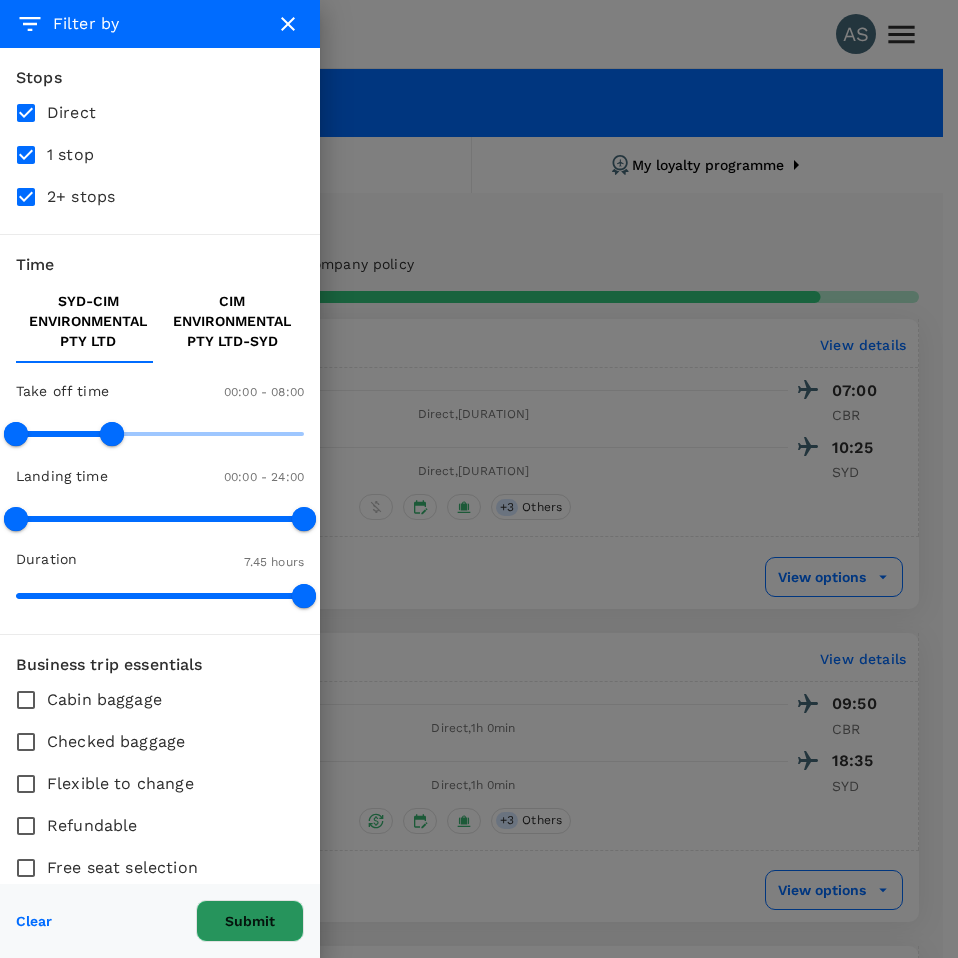 click on "Submit" at bounding box center [250, 921] 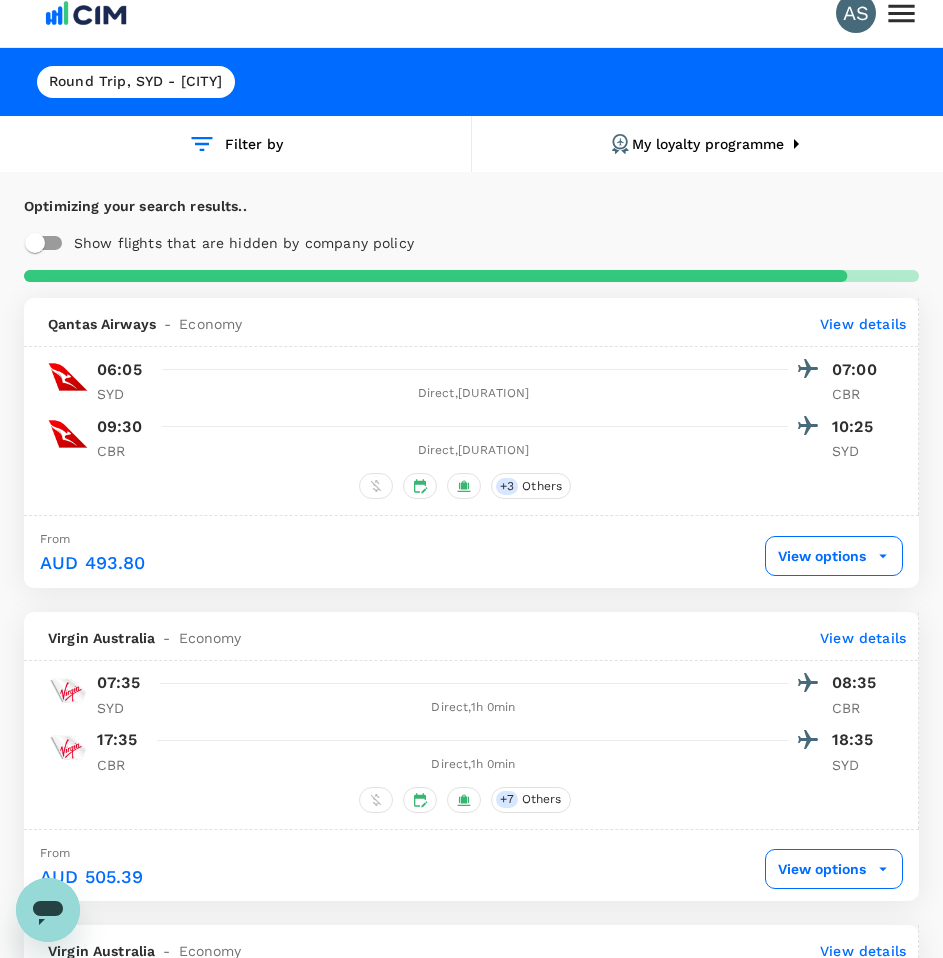 scroll, scrollTop: 23, scrollLeft: 0, axis: vertical 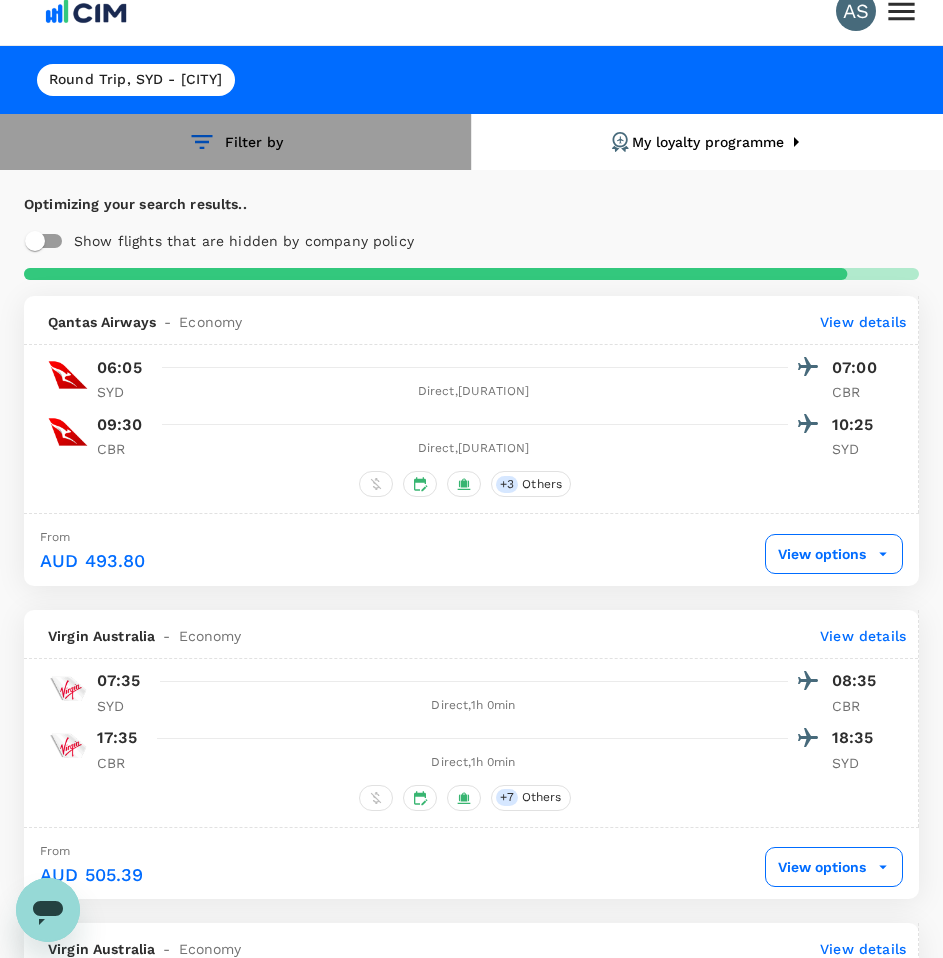 click on "Filter by" at bounding box center [235, 142] 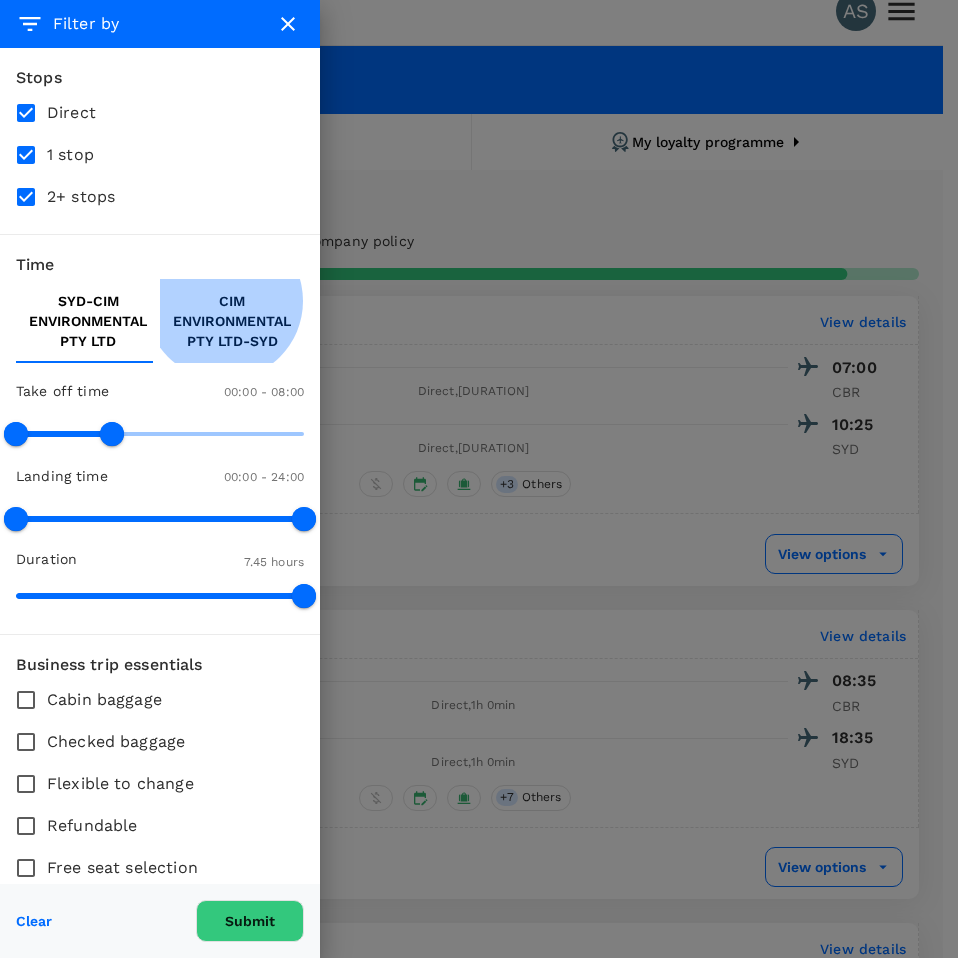 click on "CCBR - SYD" at bounding box center (232, 321) 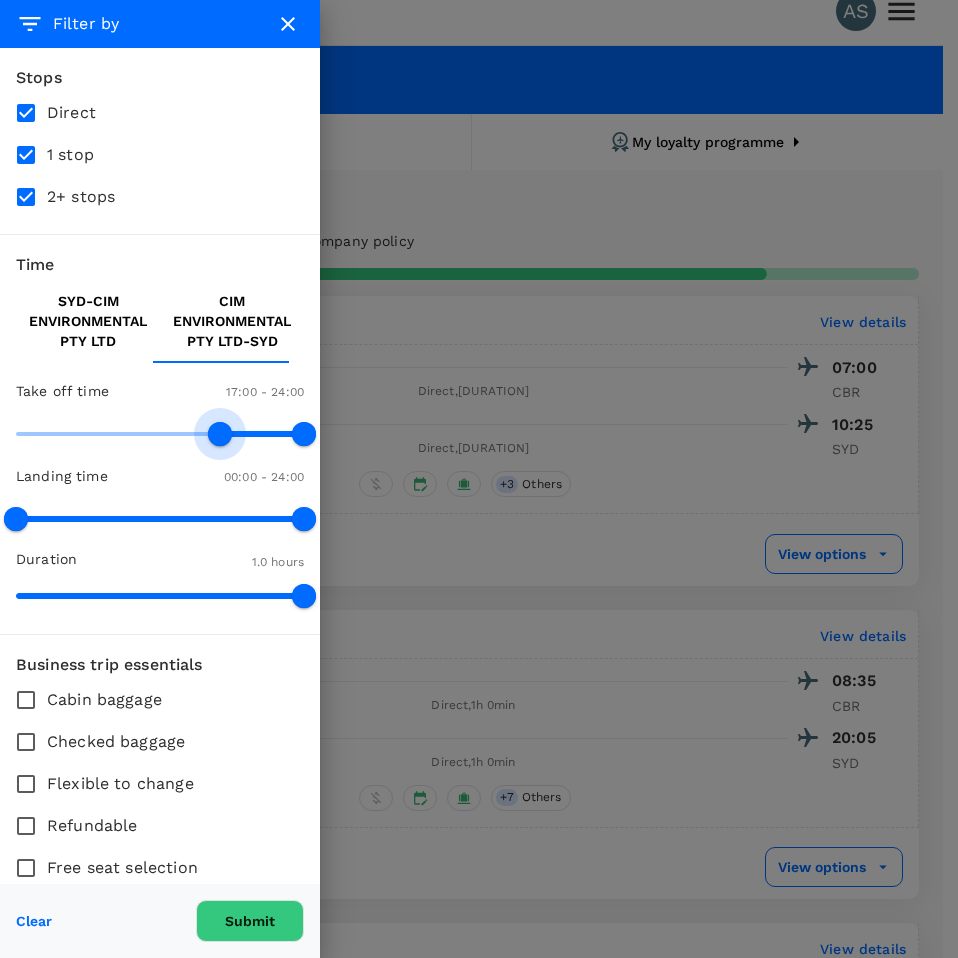 type on "1050" 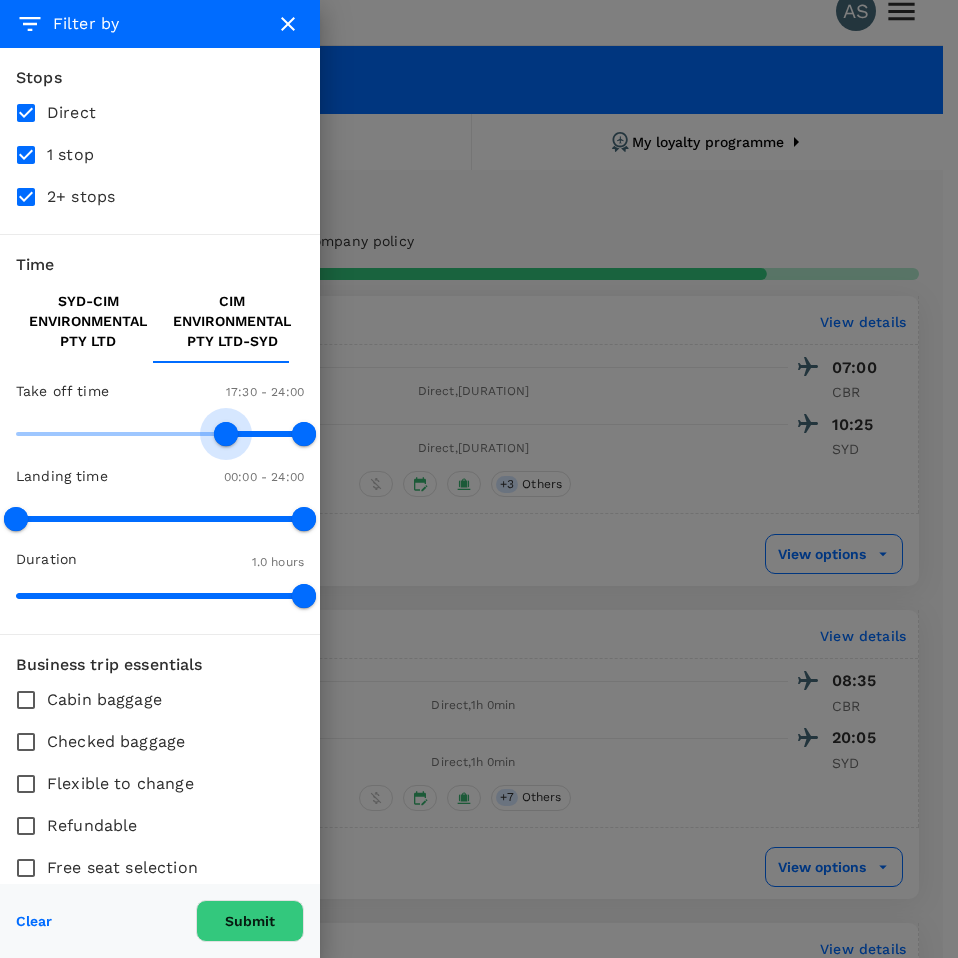 drag, startPoint x: 20, startPoint y: 400, endPoint x: 214, endPoint y: 400, distance: 194 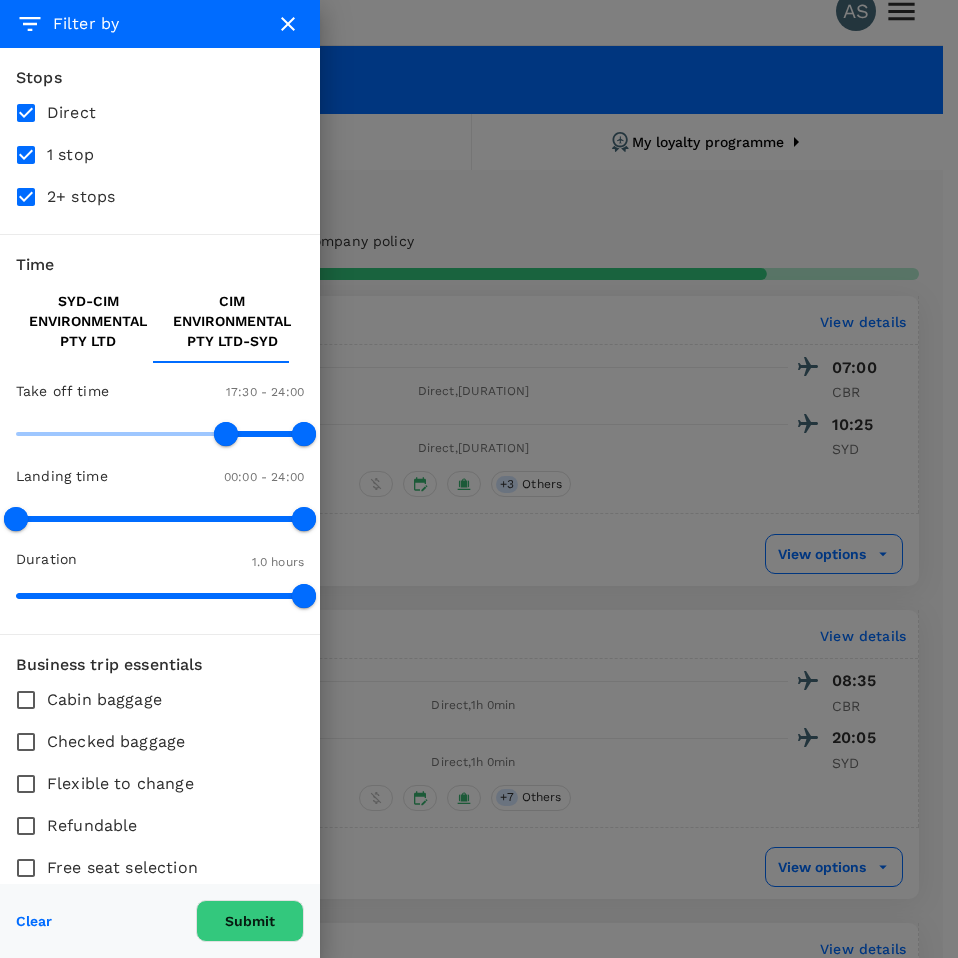 click on "Submit" at bounding box center [250, 921] 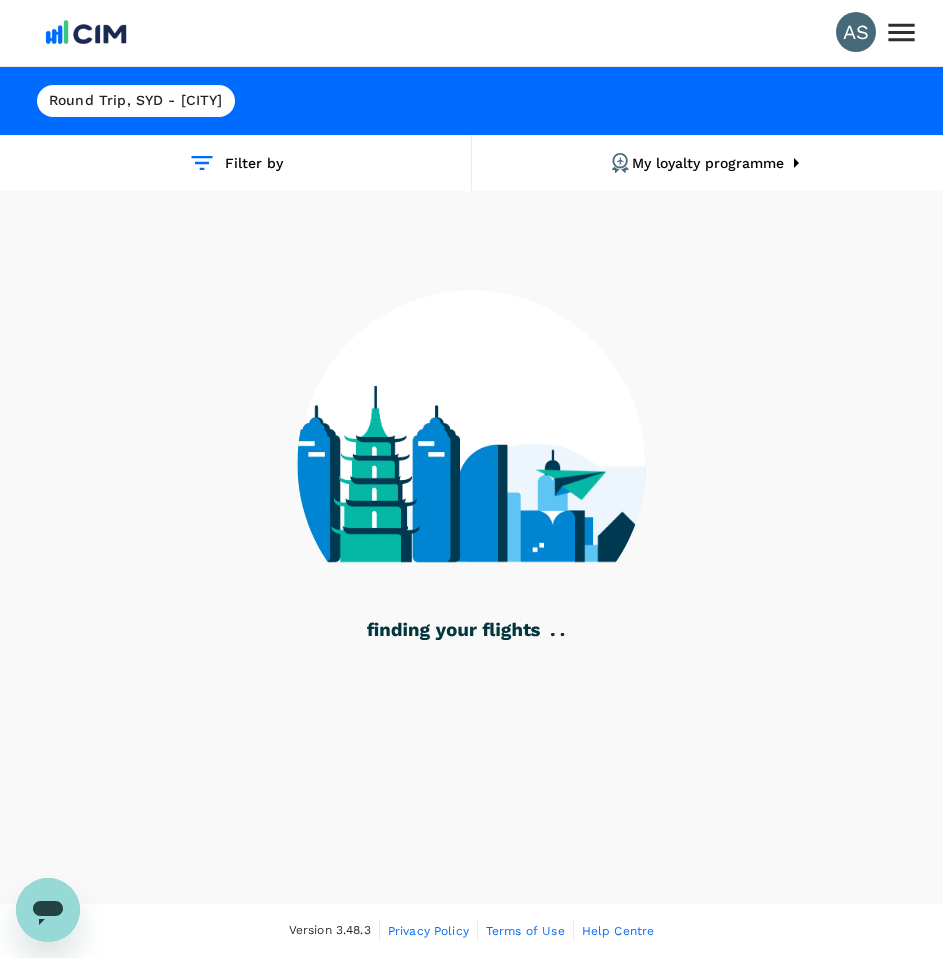 scroll, scrollTop: 23, scrollLeft: 0, axis: vertical 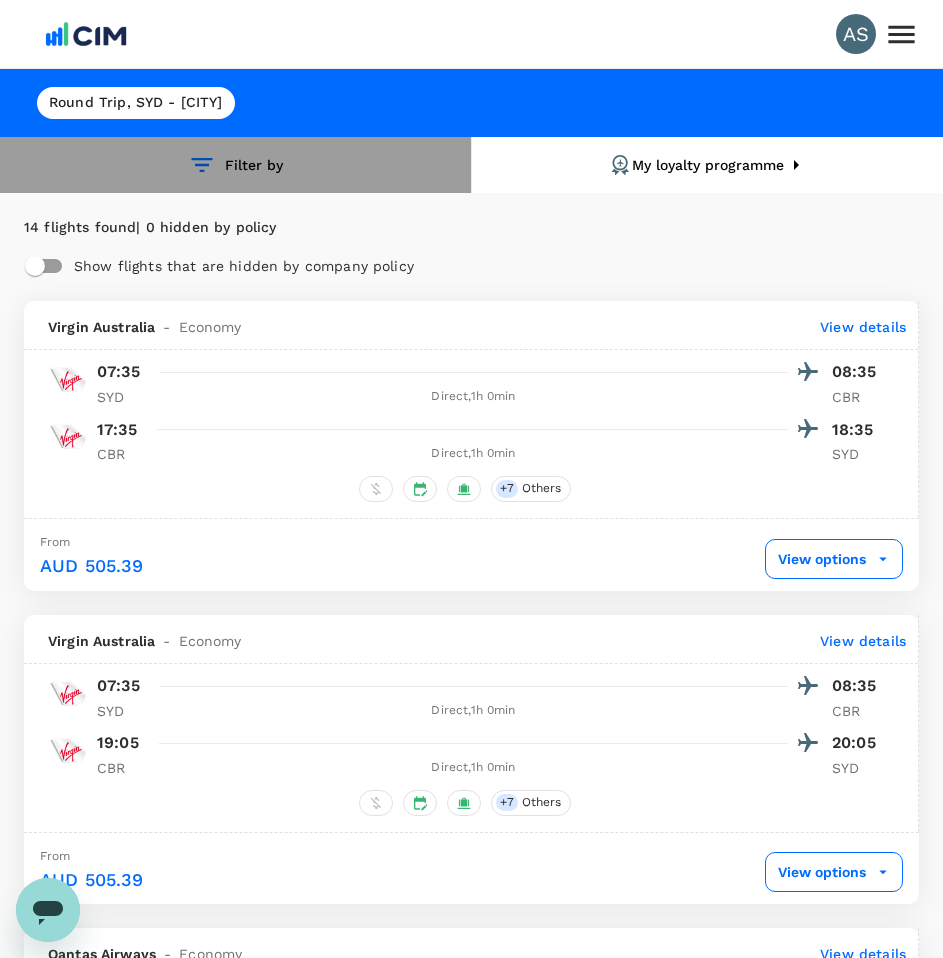 click 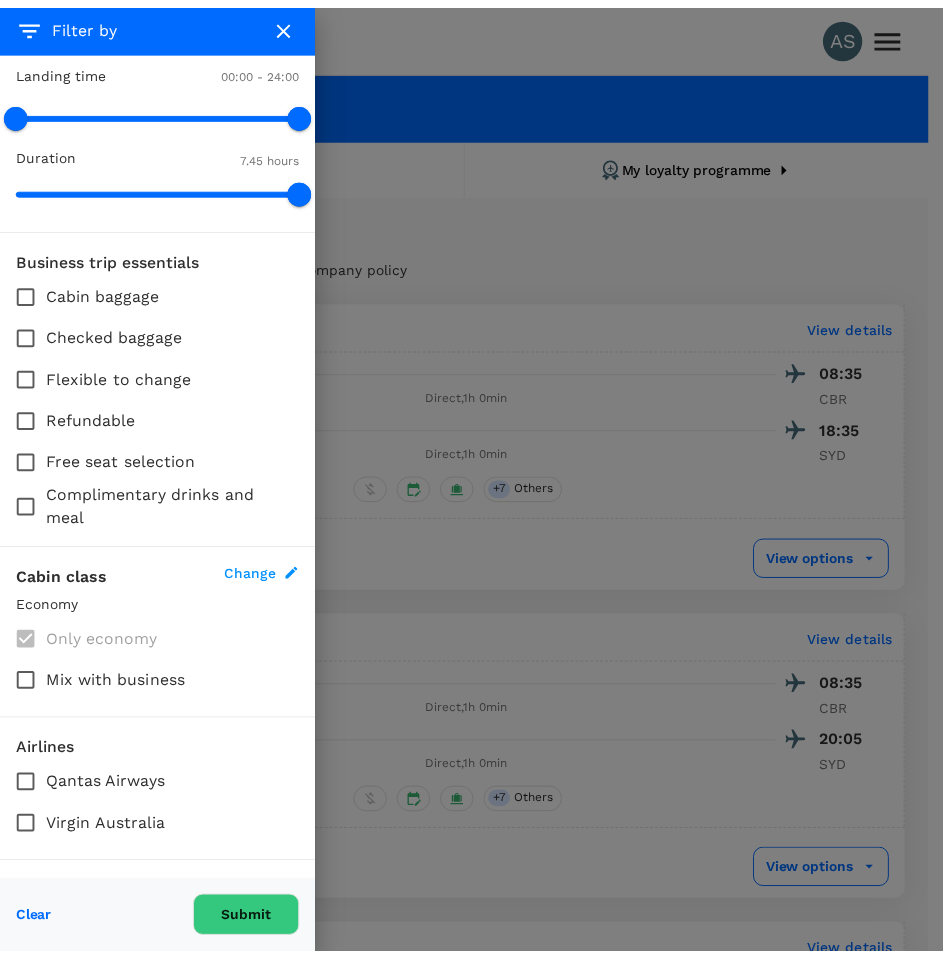 scroll, scrollTop: 469, scrollLeft: 0, axis: vertical 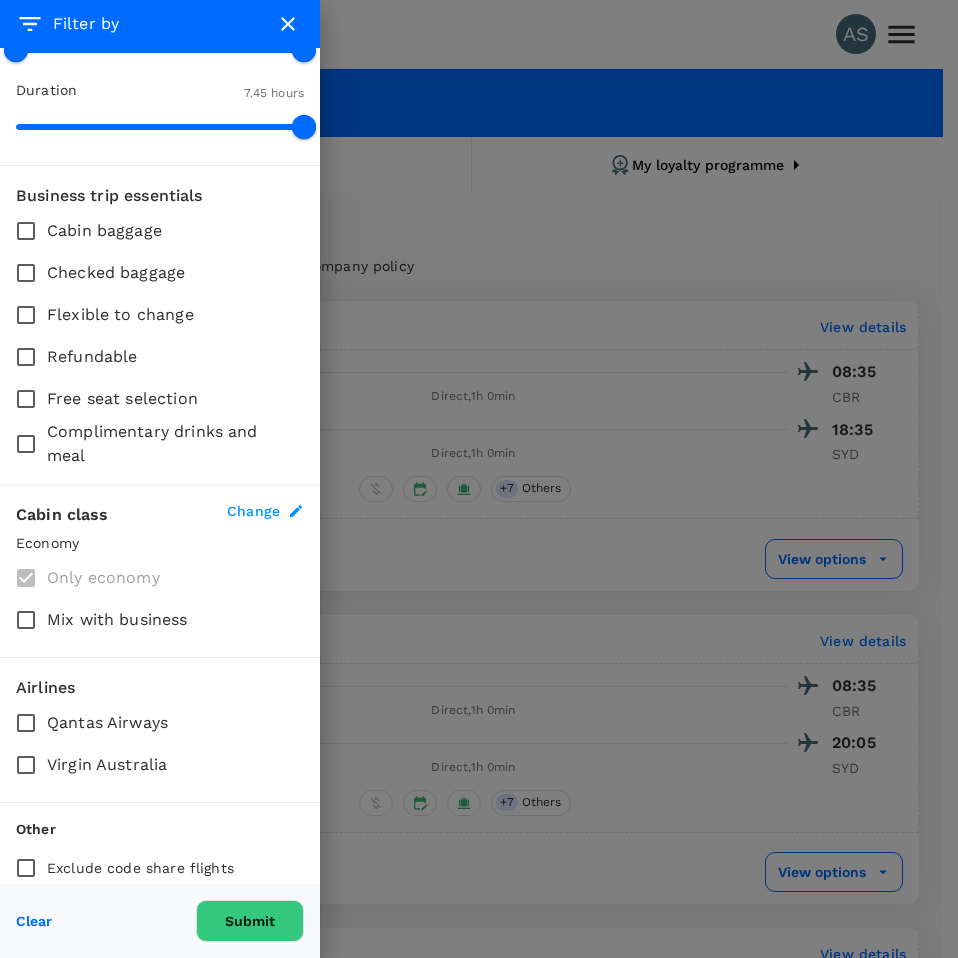 click on "Virgin Australia" at bounding box center (107, 765) 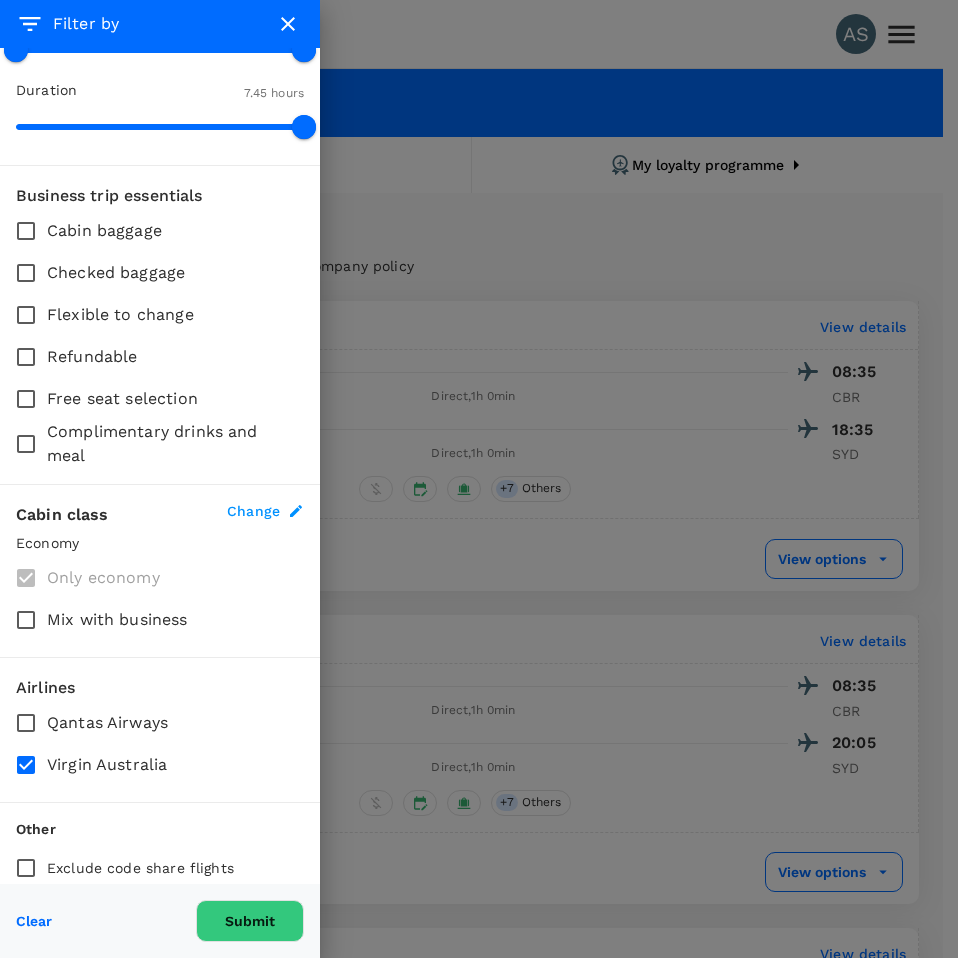 click on "Submit" at bounding box center [250, 921] 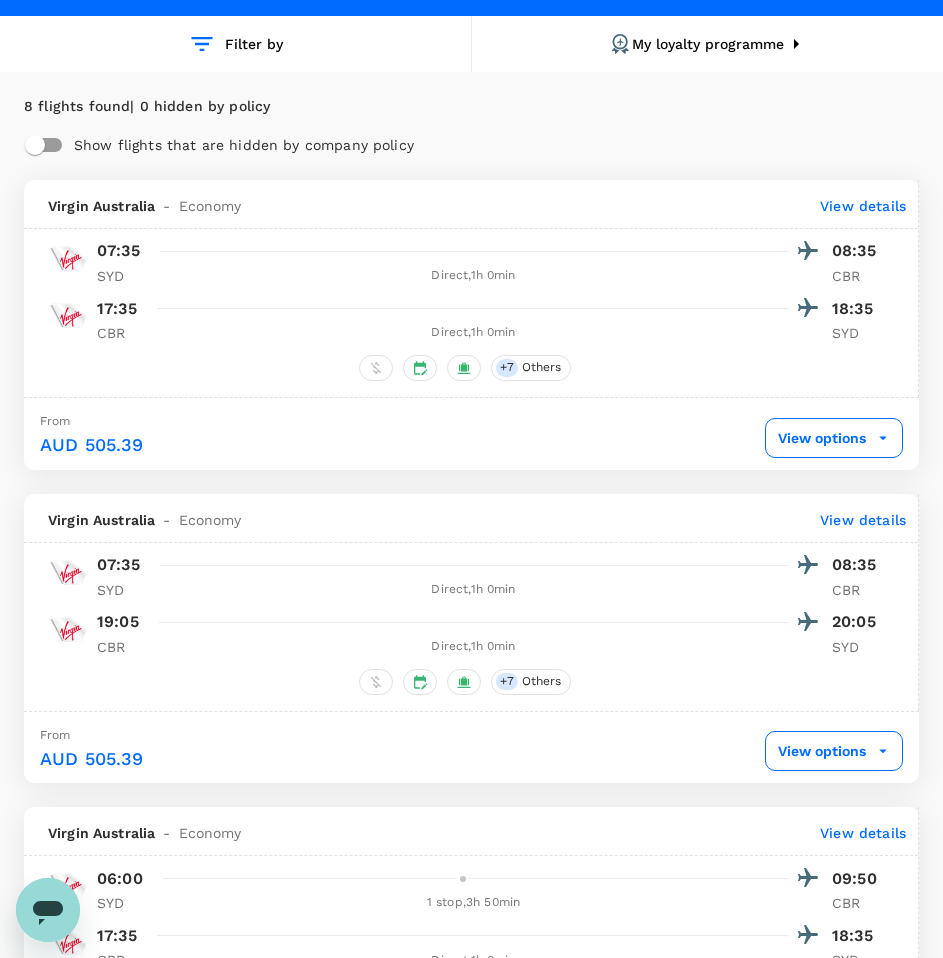scroll, scrollTop: 0, scrollLeft: 0, axis: both 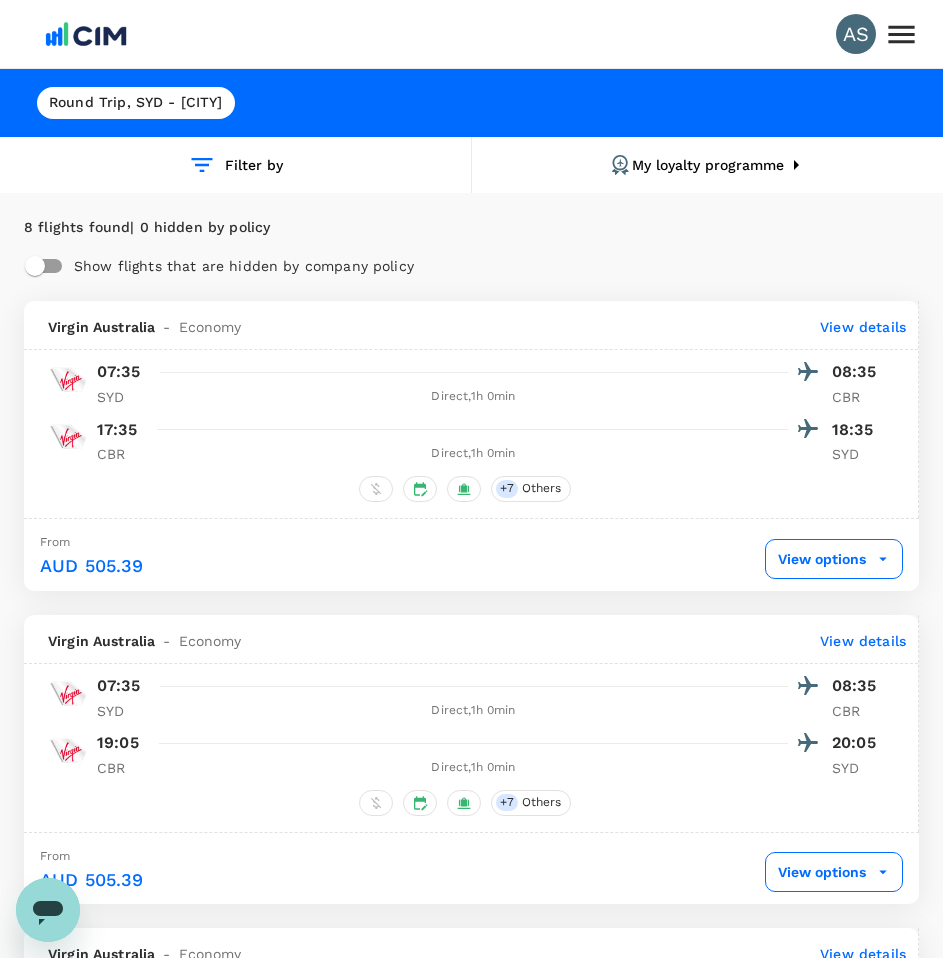 click on "View details" at bounding box center [863, 327] 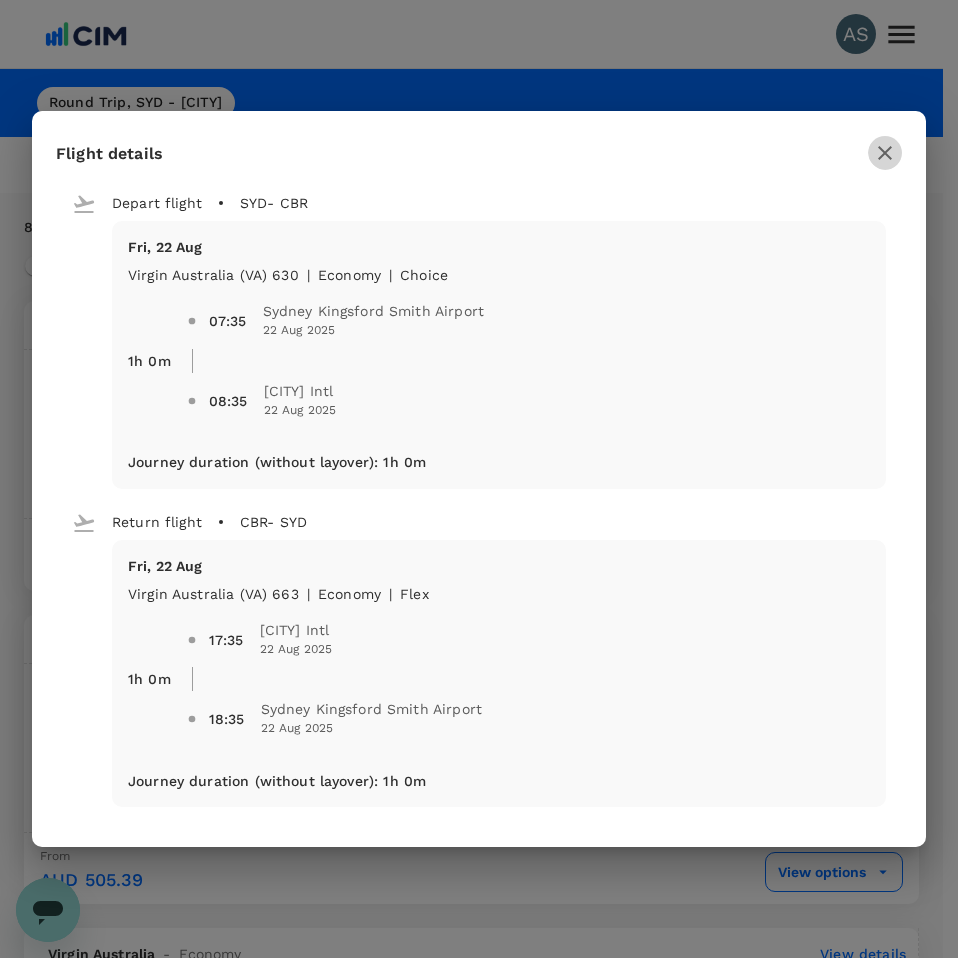 click 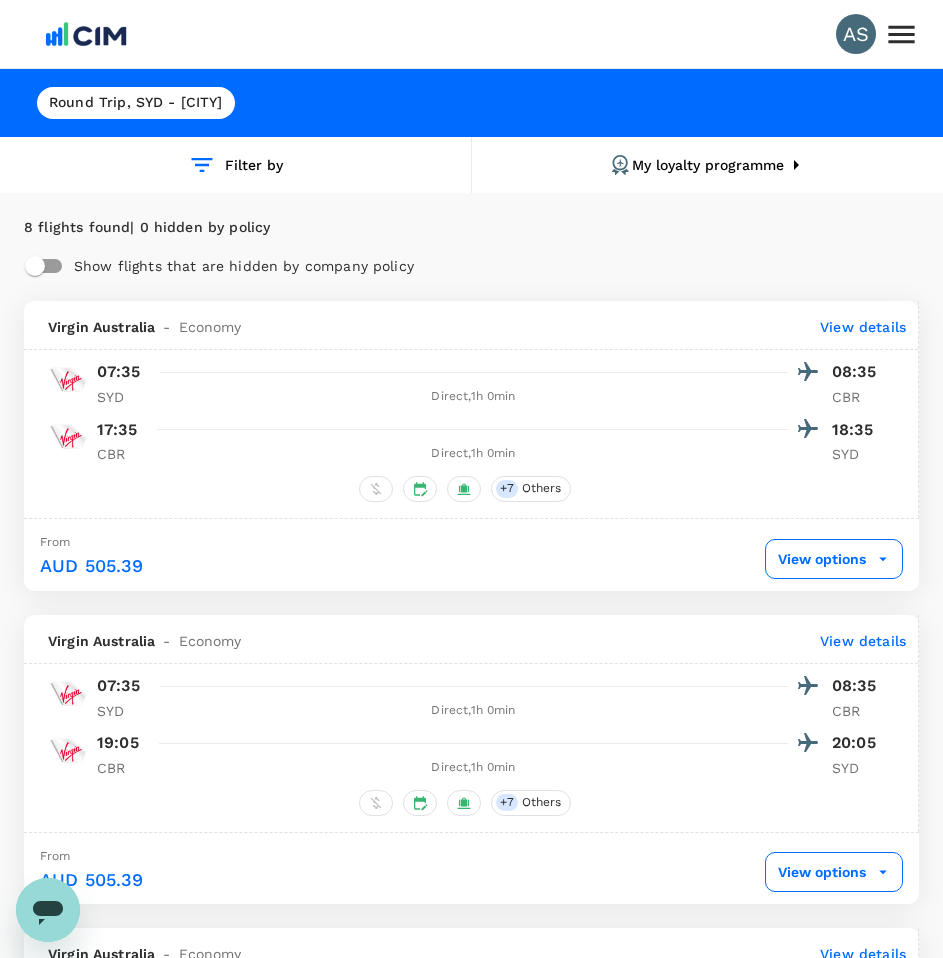 click on "From AUD 505.39 View options" at bounding box center (471, 555) 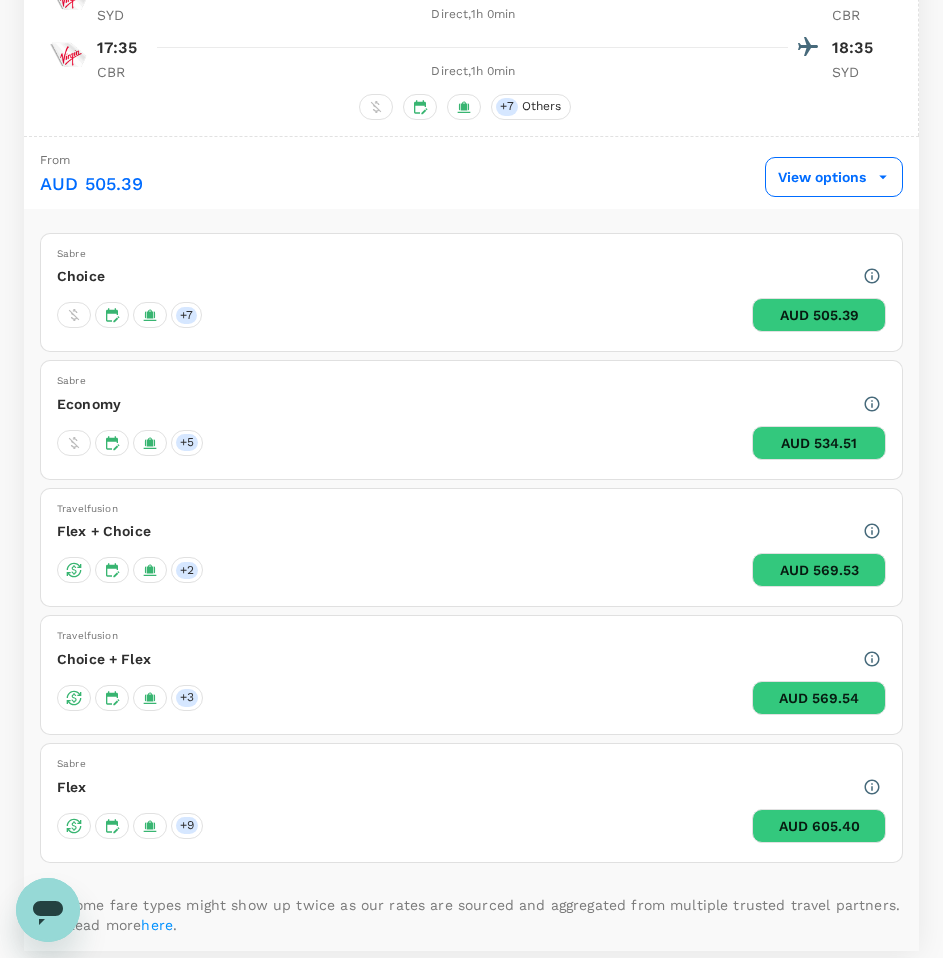 scroll, scrollTop: 379, scrollLeft: 0, axis: vertical 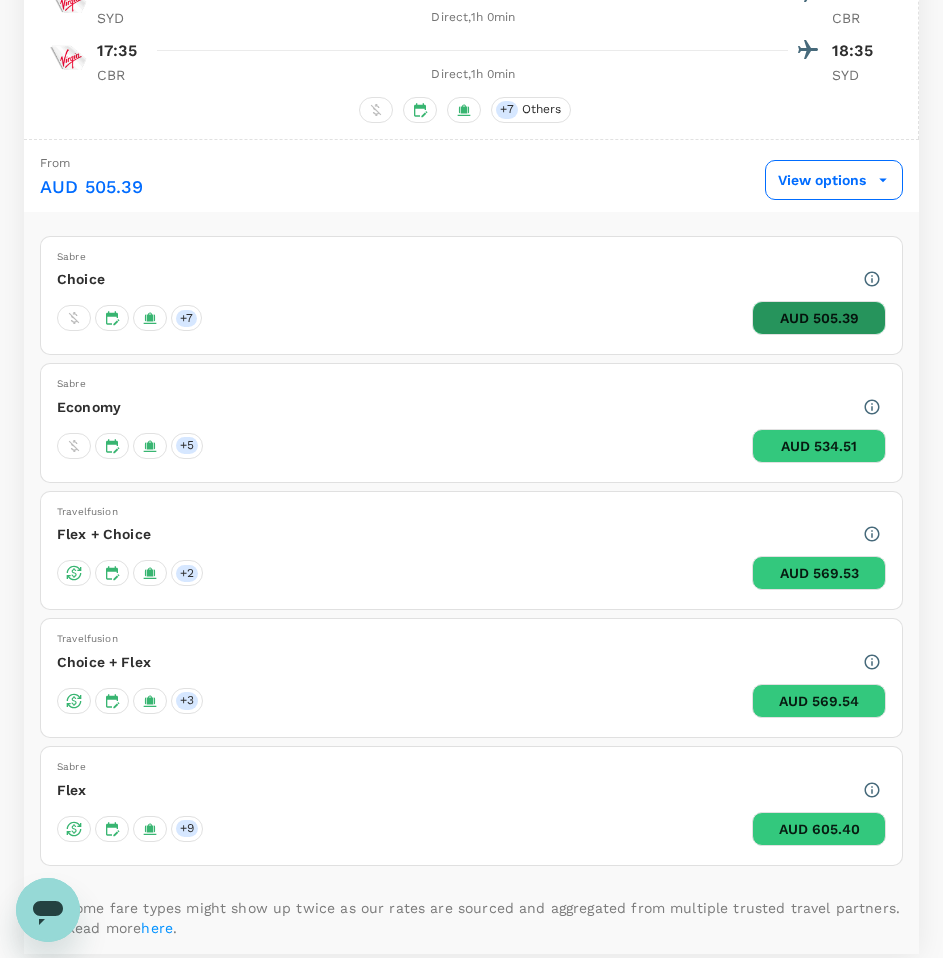 click on "AUD 505.39" at bounding box center (819, 318) 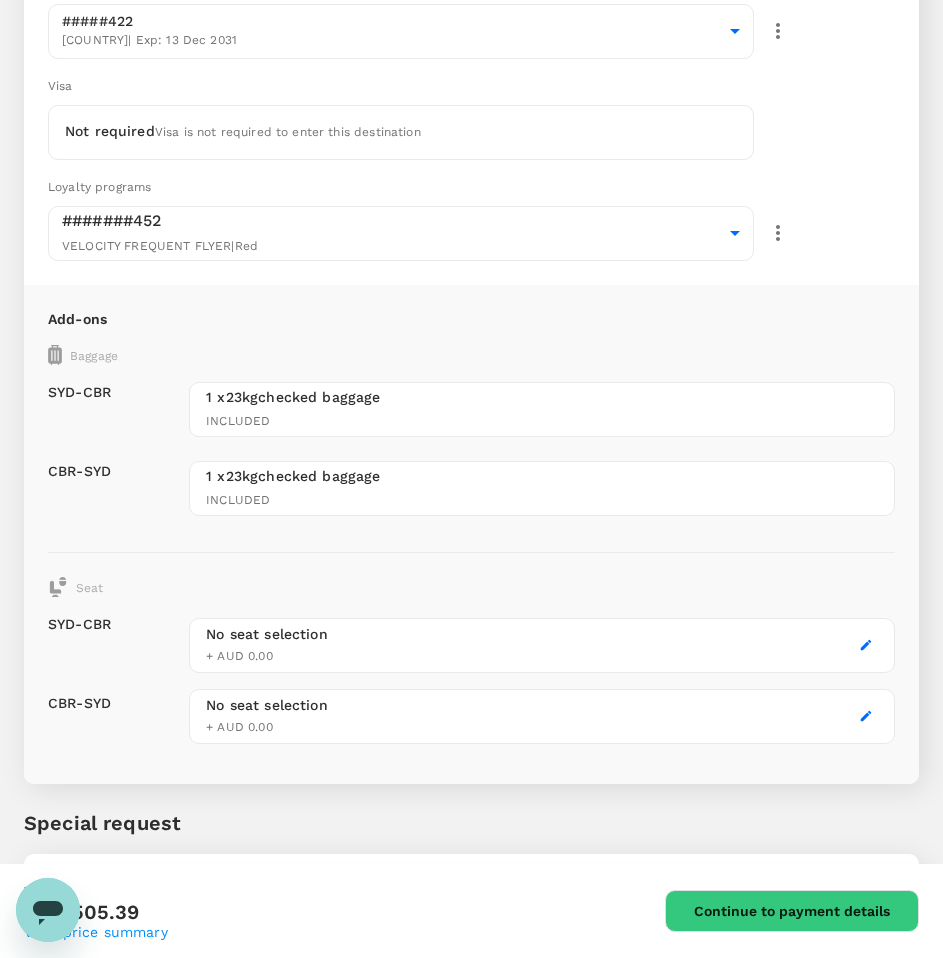 scroll, scrollTop: 342, scrollLeft: 0, axis: vertical 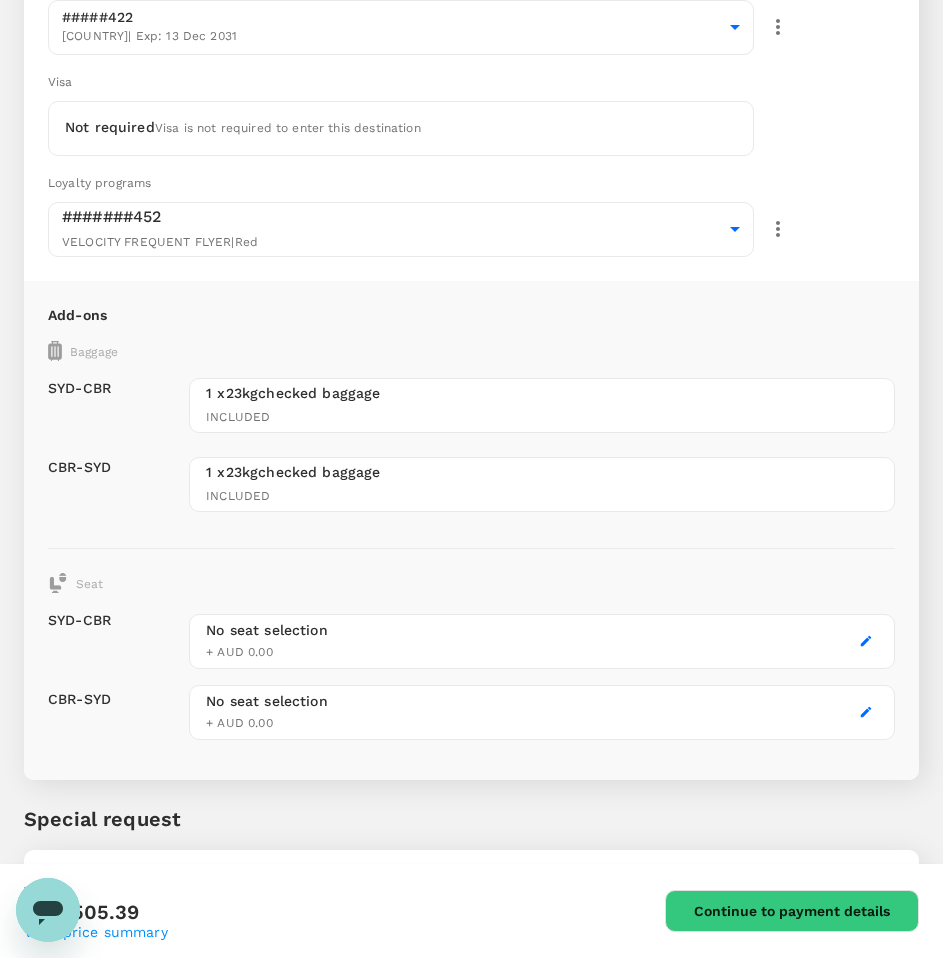 click on "INCLUDED" at bounding box center [542, 418] 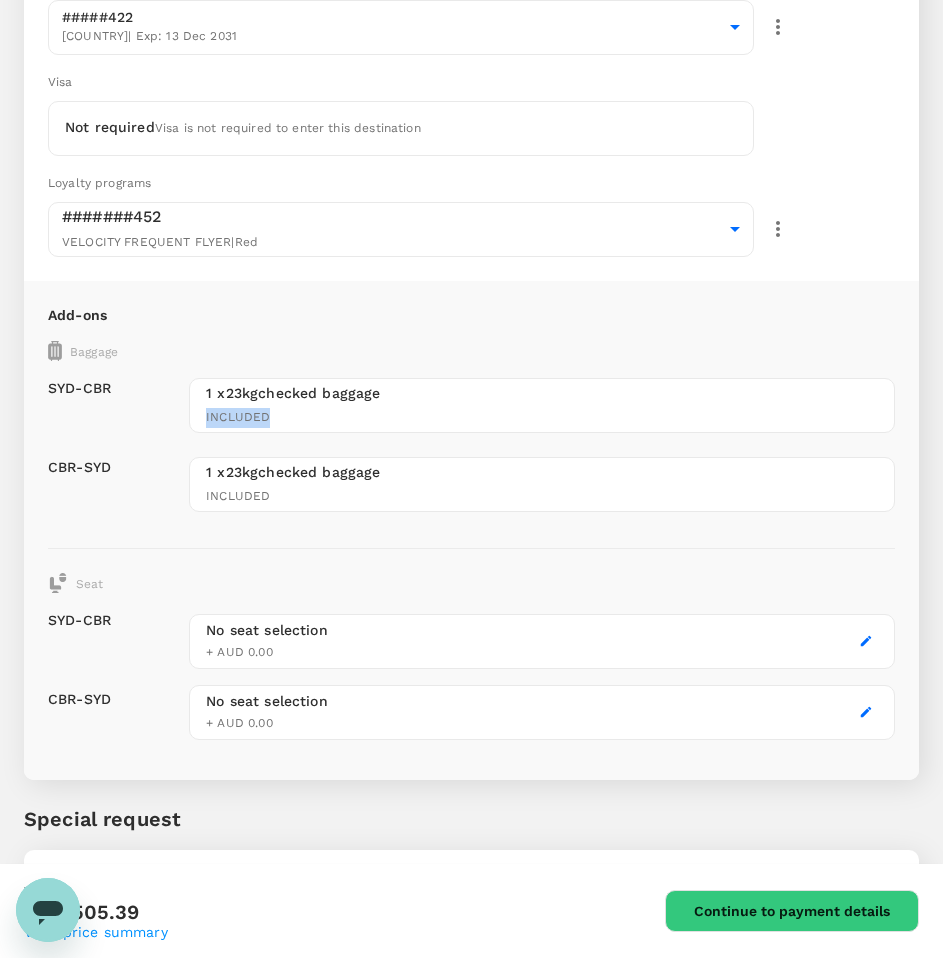 click on "INCLUDED" at bounding box center (542, 418) 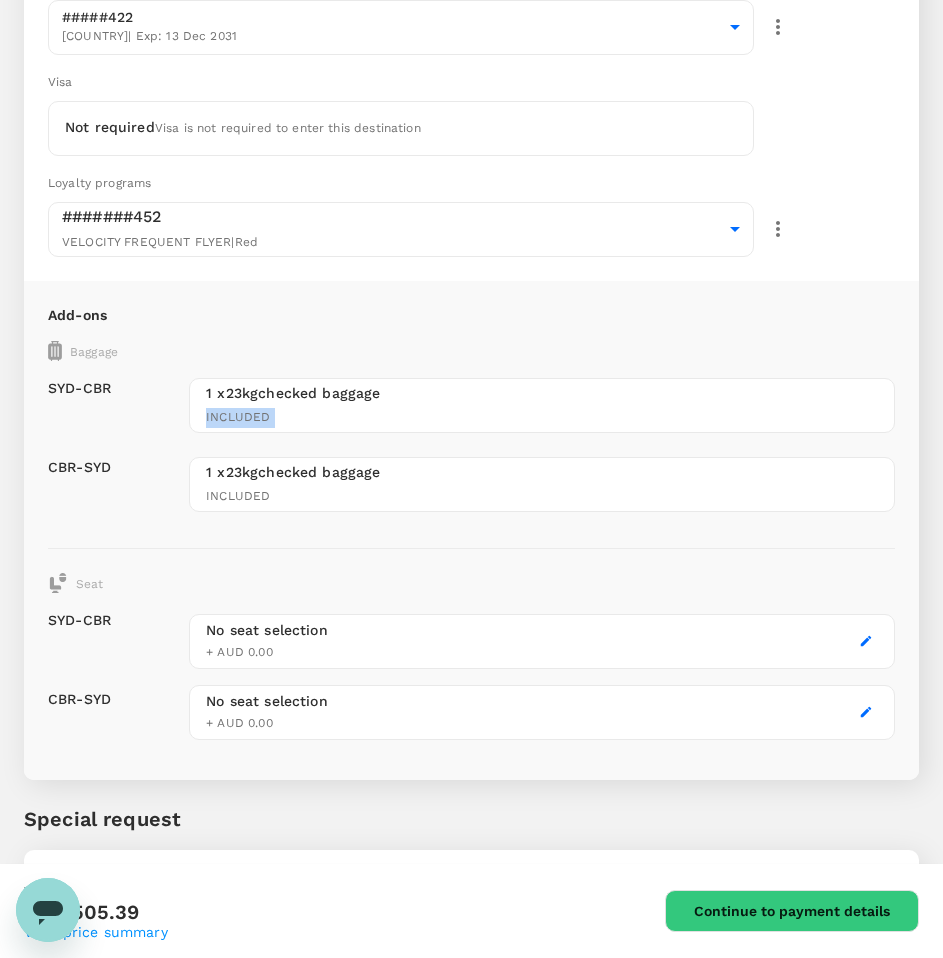 click on "INCLUDED" at bounding box center [542, 418] 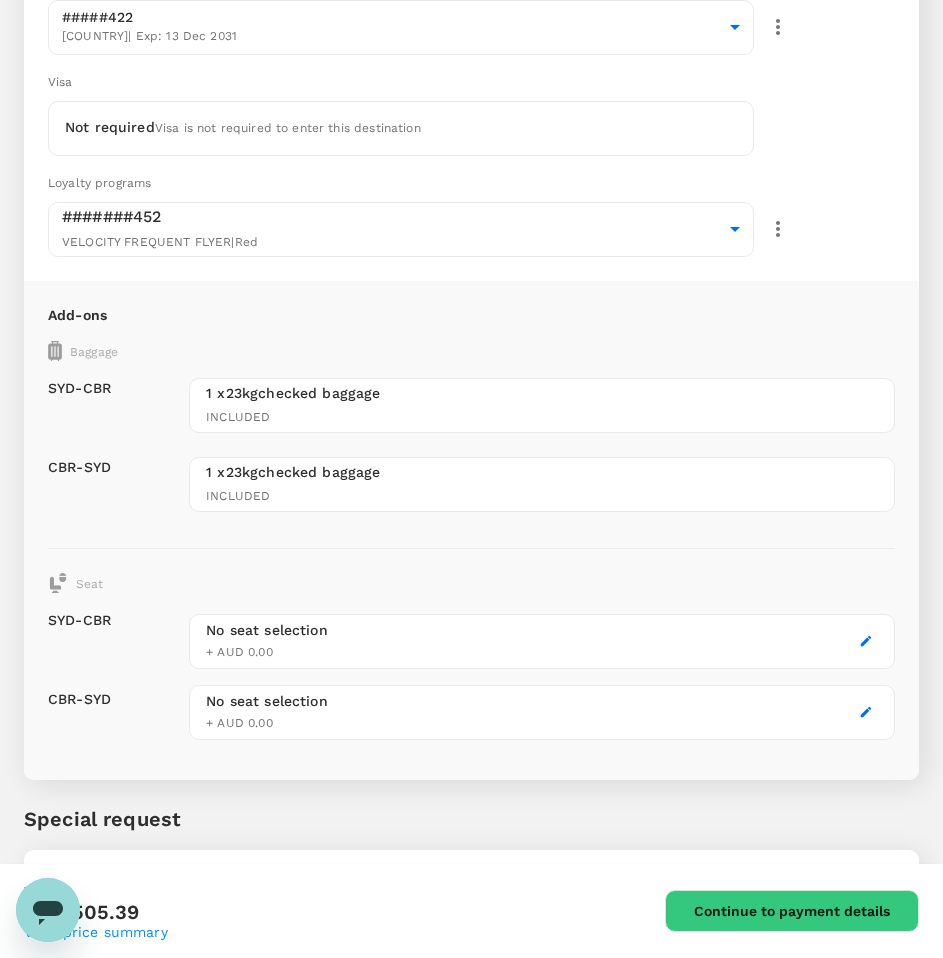 click on "Add-ons" at bounding box center [471, 315] 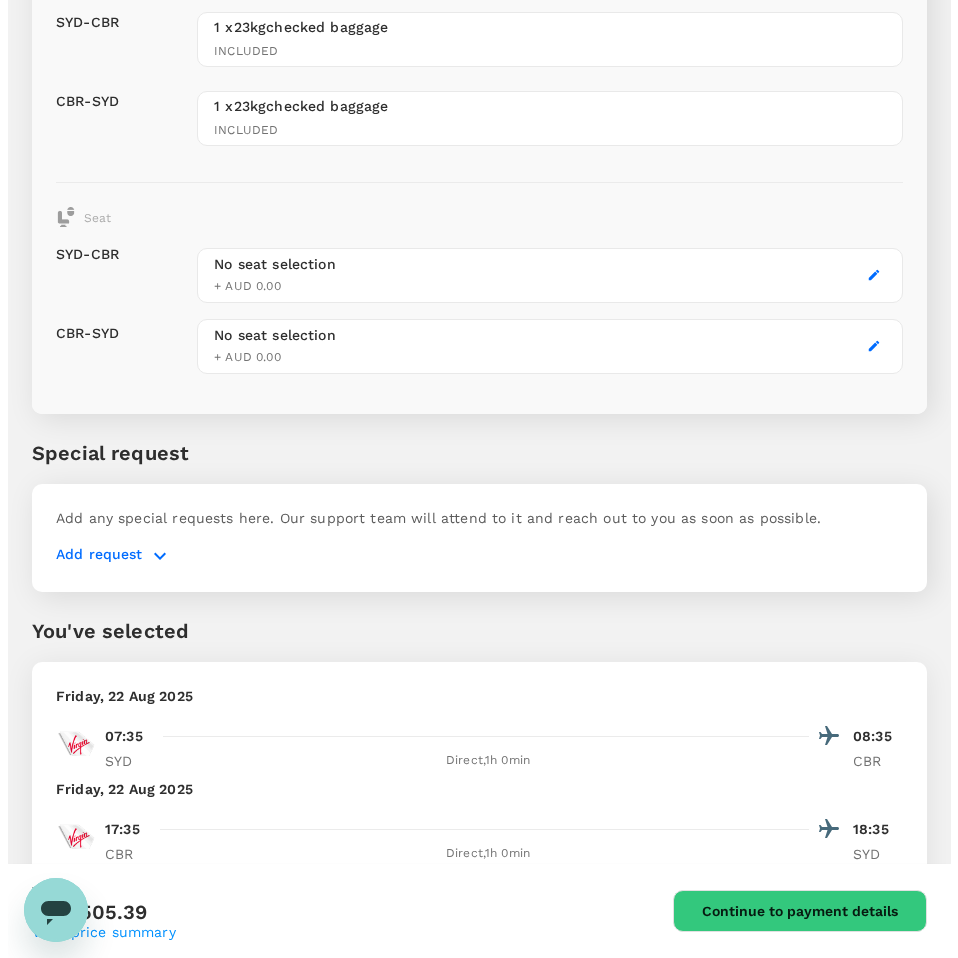 scroll, scrollTop: 689, scrollLeft: 0, axis: vertical 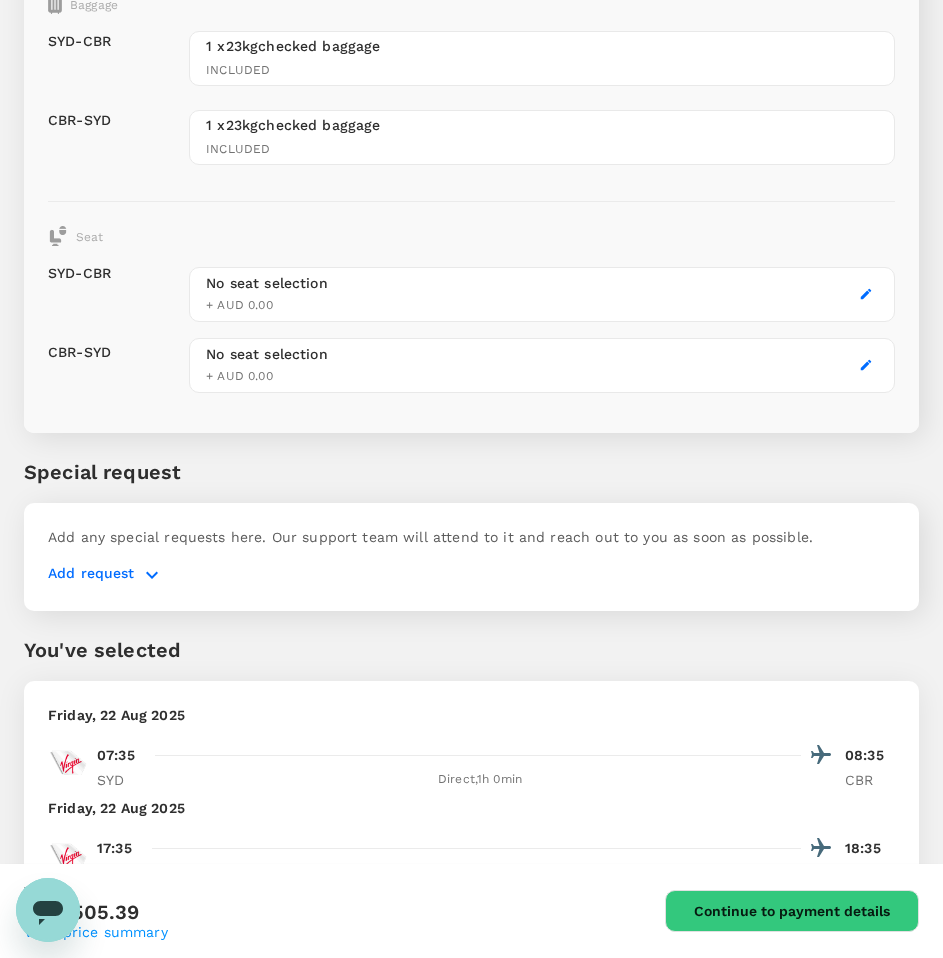 click on "+ AUD 0.00" at bounding box center (239, 305) 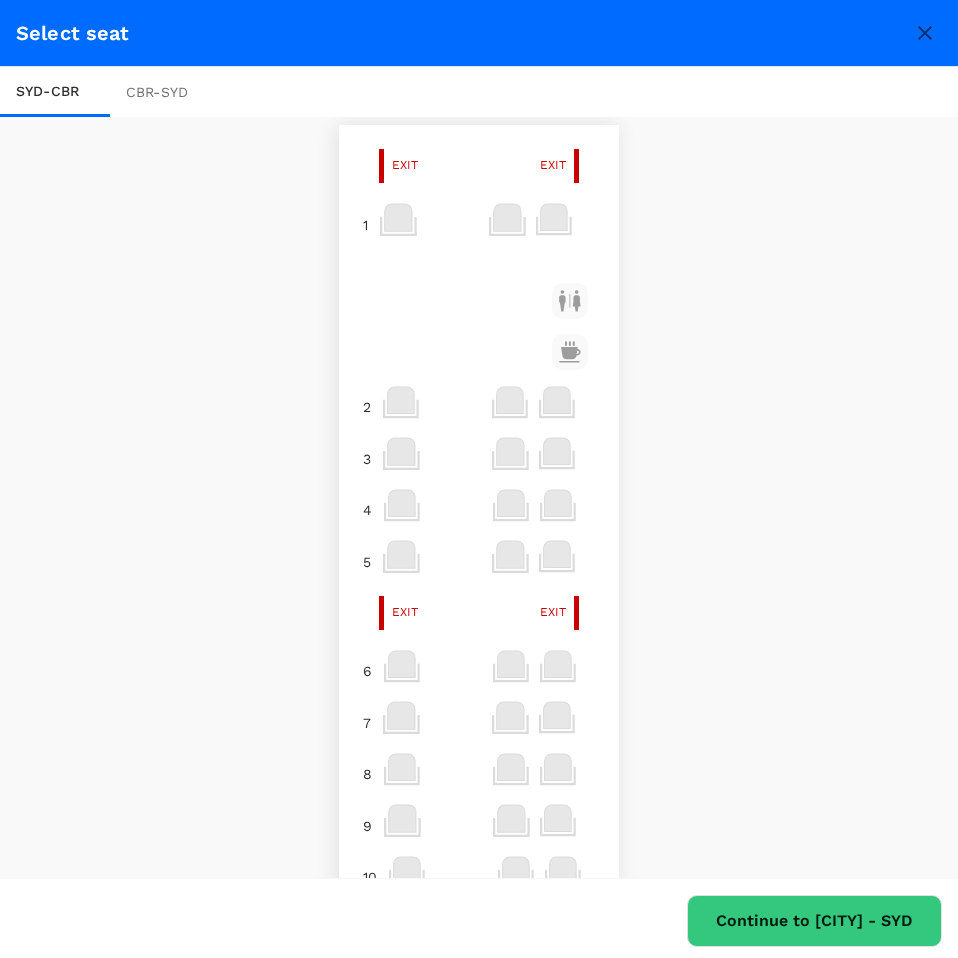scroll, scrollTop: 0, scrollLeft: 0, axis: both 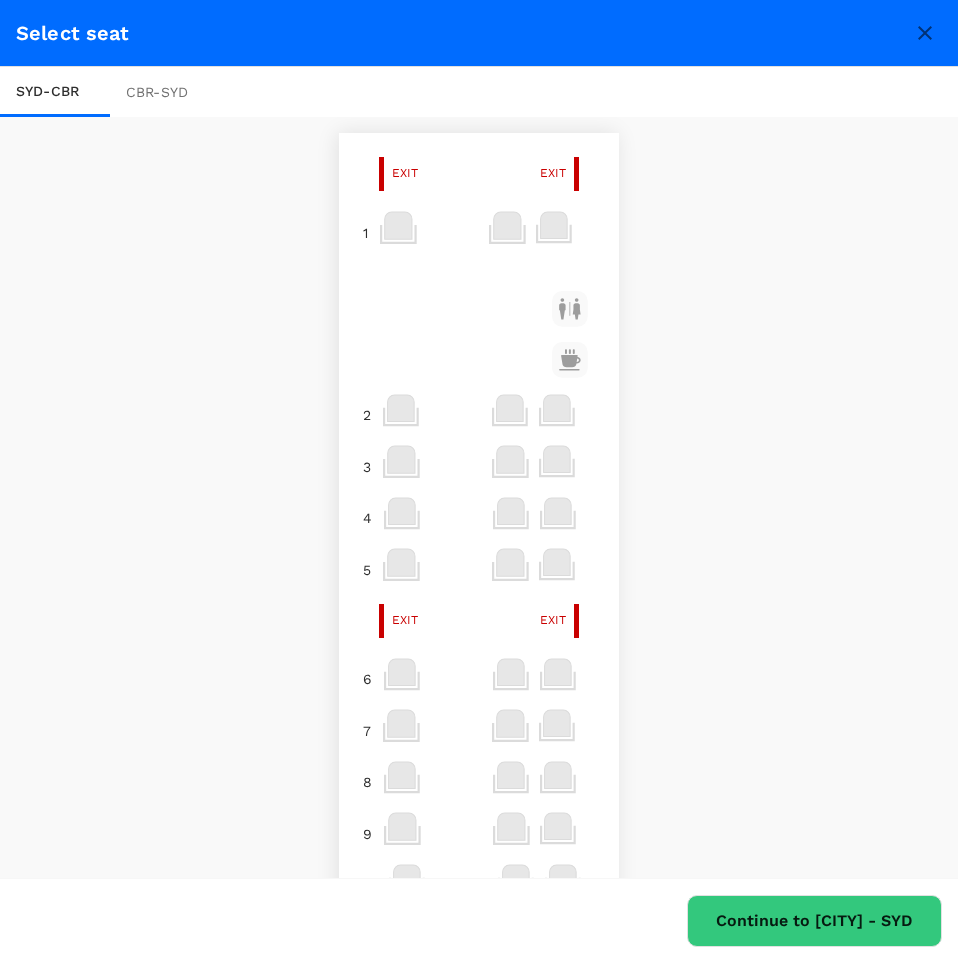 click 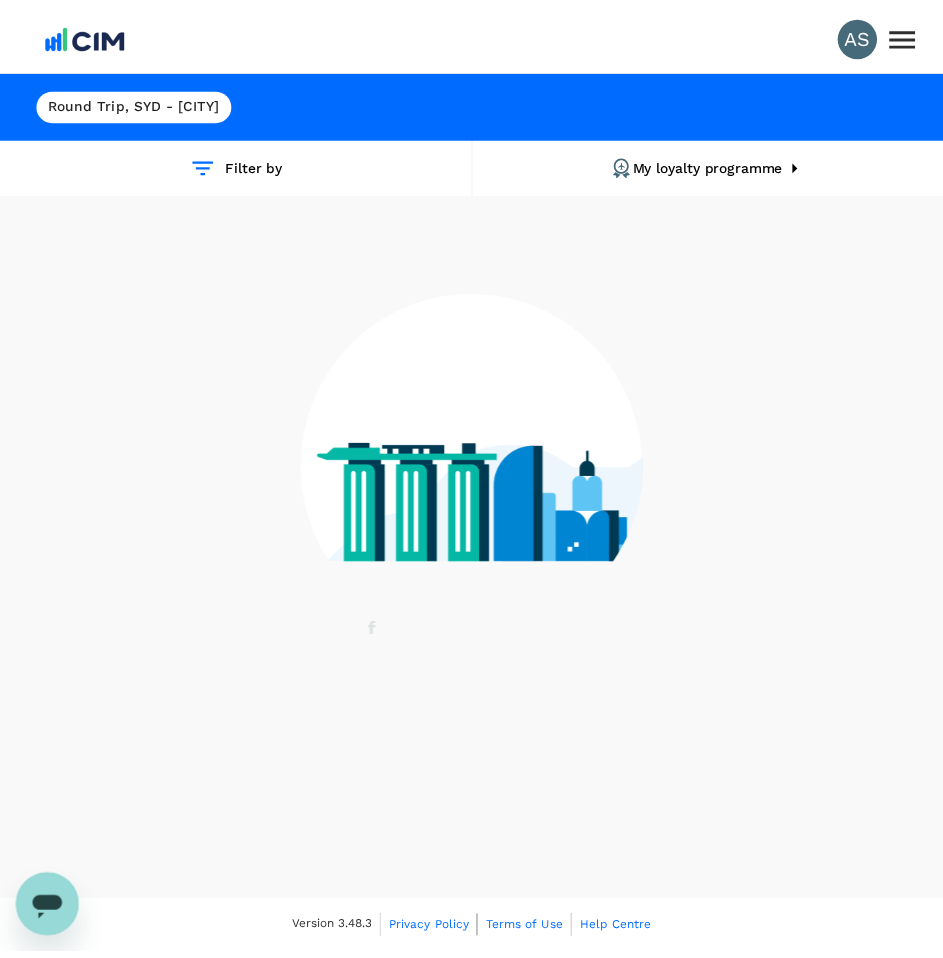 scroll, scrollTop: 2, scrollLeft: 0, axis: vertical 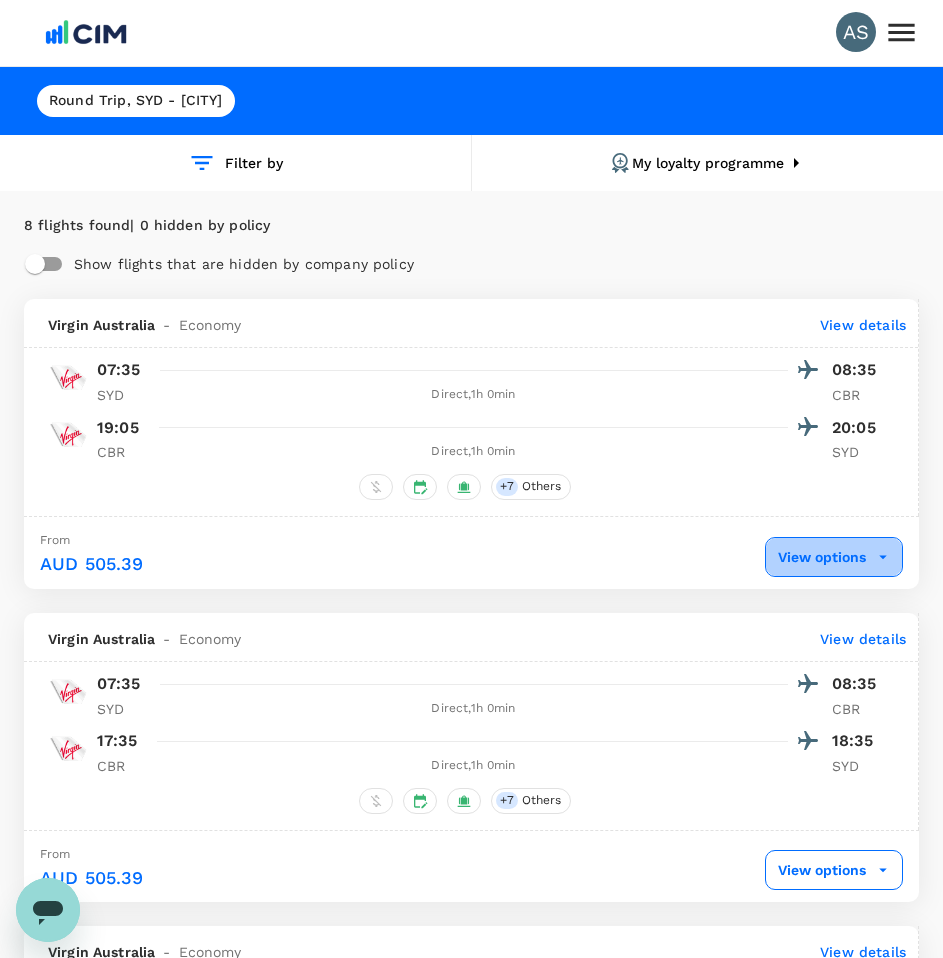 click on "View options" at bounding box center [834, 557] 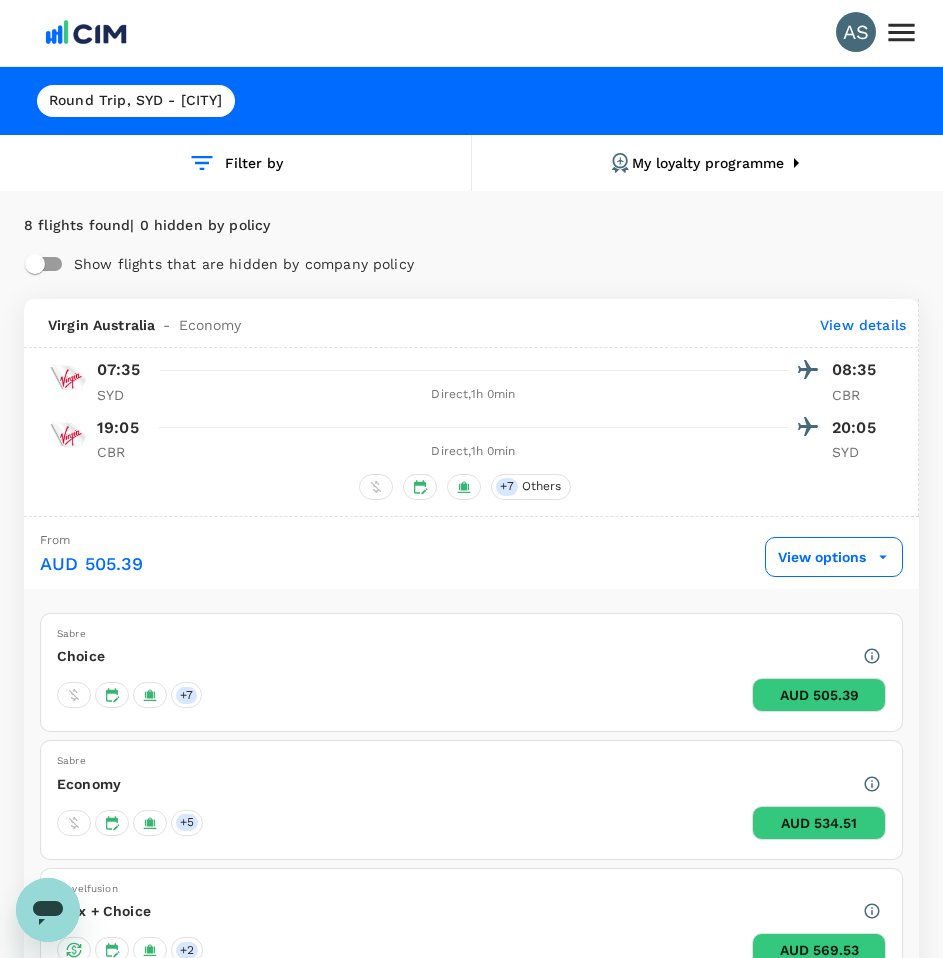 click on "AUD 505.39" at bounding box center (819, 695) 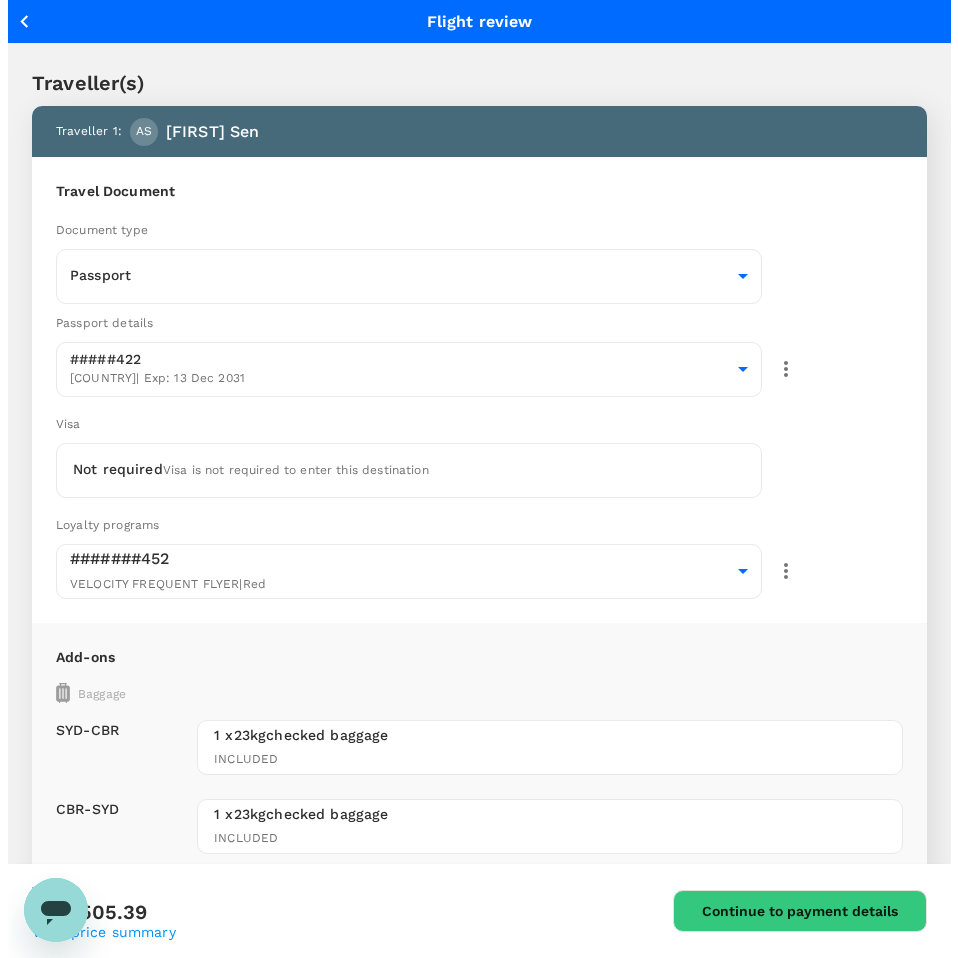 scroll, scrollTop: 1012, scrollLeft: 0, axis: vertical 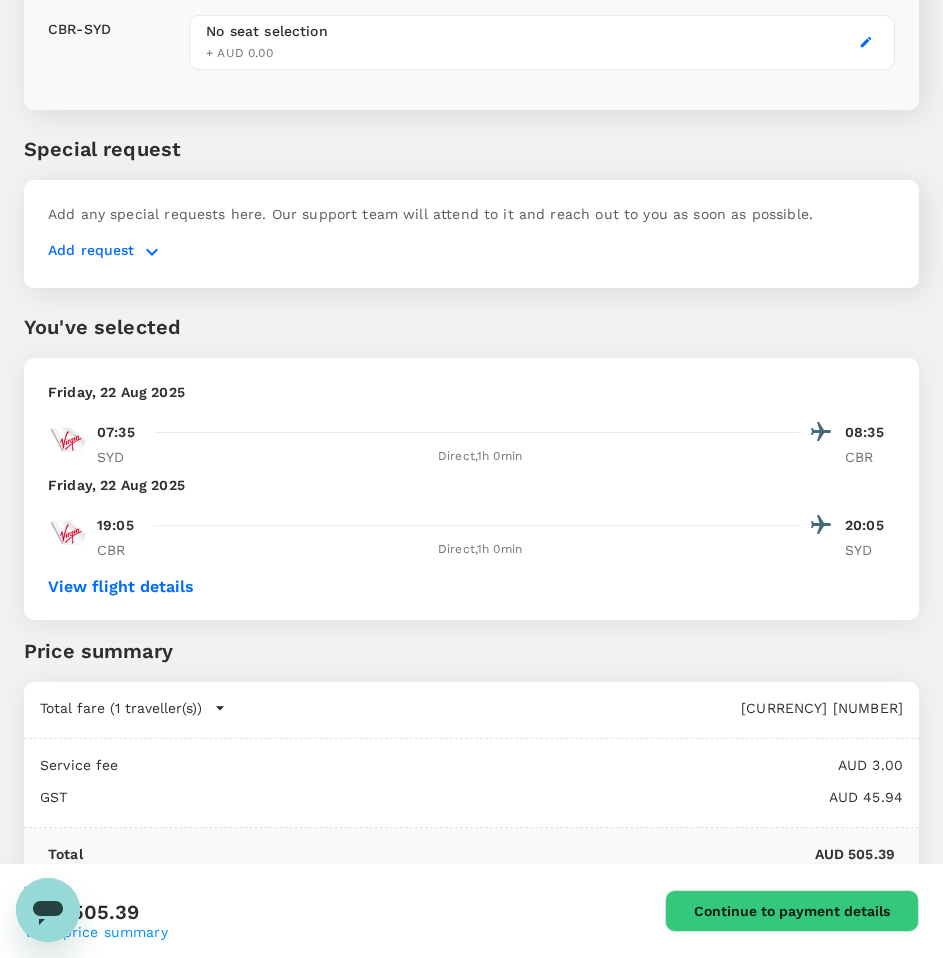 click on "Continue to payment details" at bounding box center (792, 911) 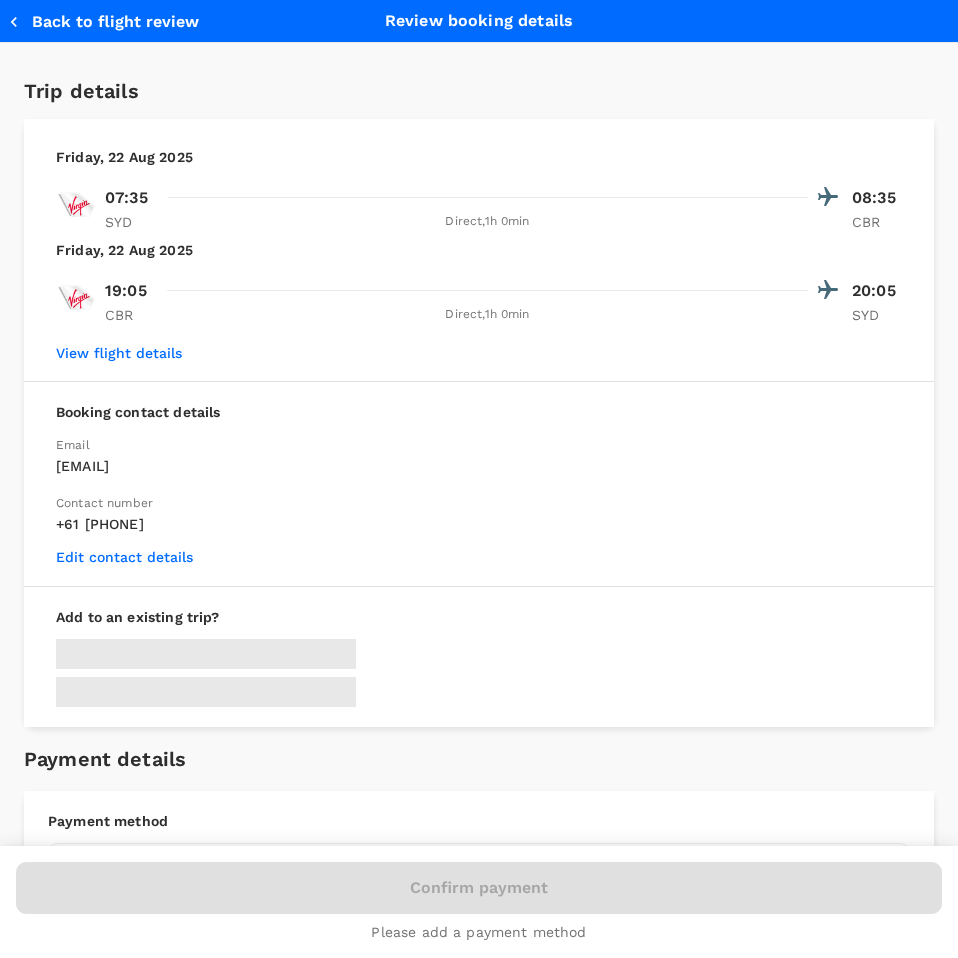type on "9d51951c-1a73-4063-93b0-e8c00ed88a55" 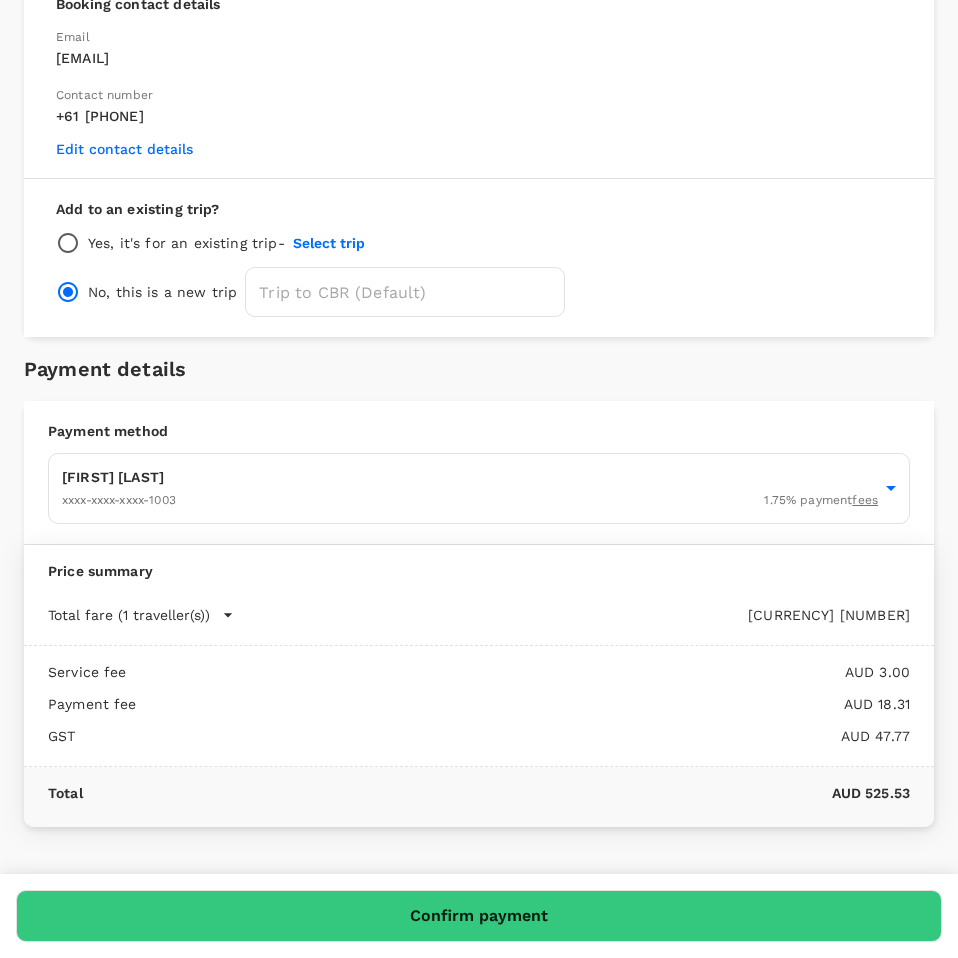 scroll, scrollTop: 432, scrollLeft: 0, axis: vertical 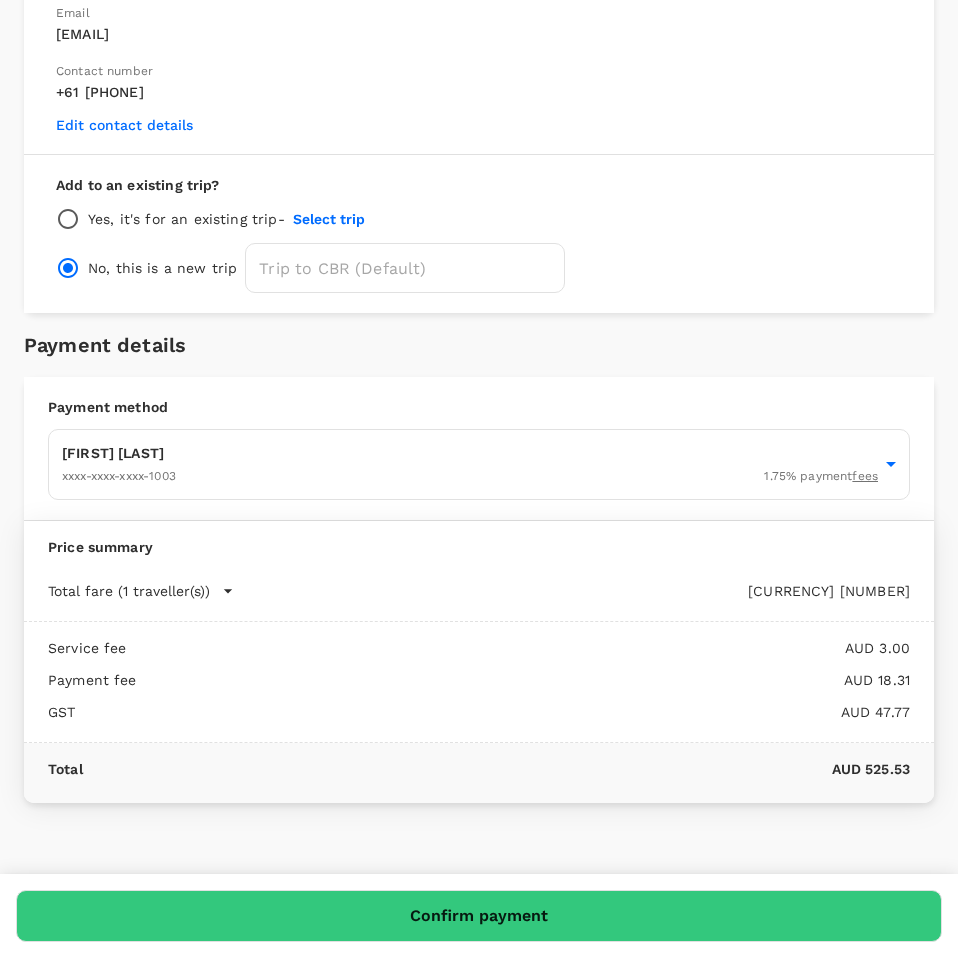 click on "Confirm payment" at bounding box center (479, 916) 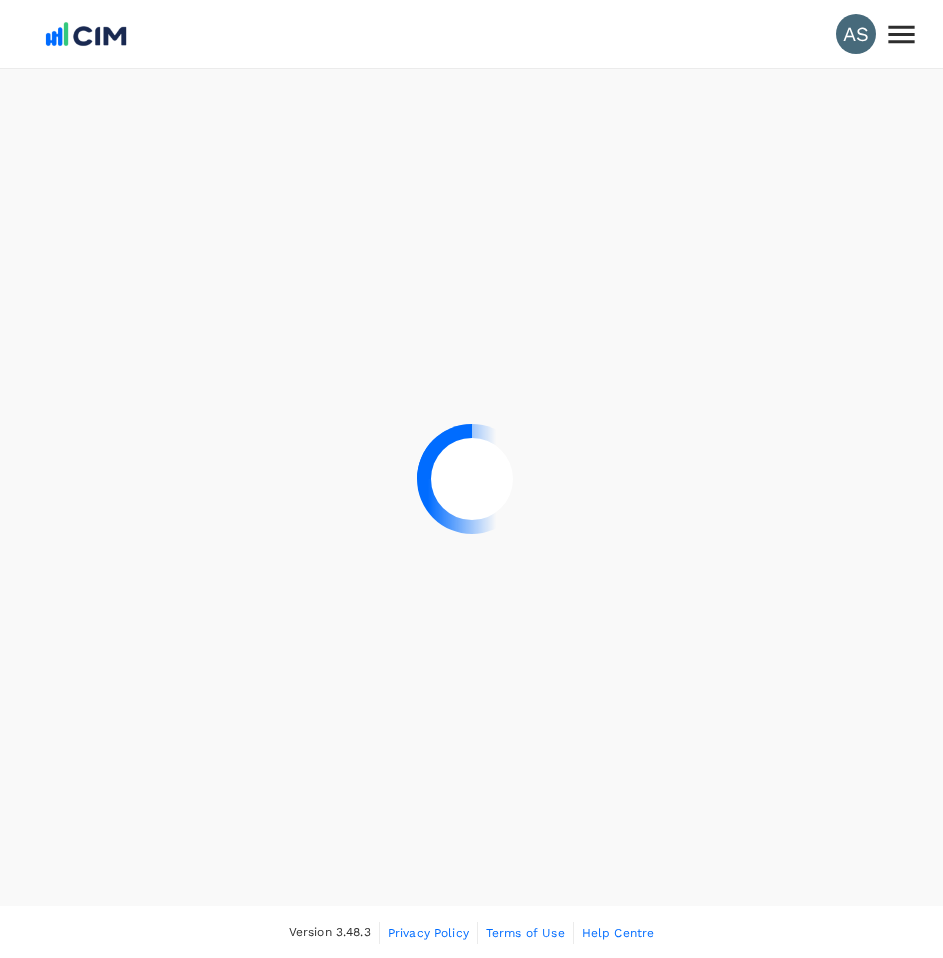 scroll, scrollTop: 0, scrollLeft: 0, axis: both 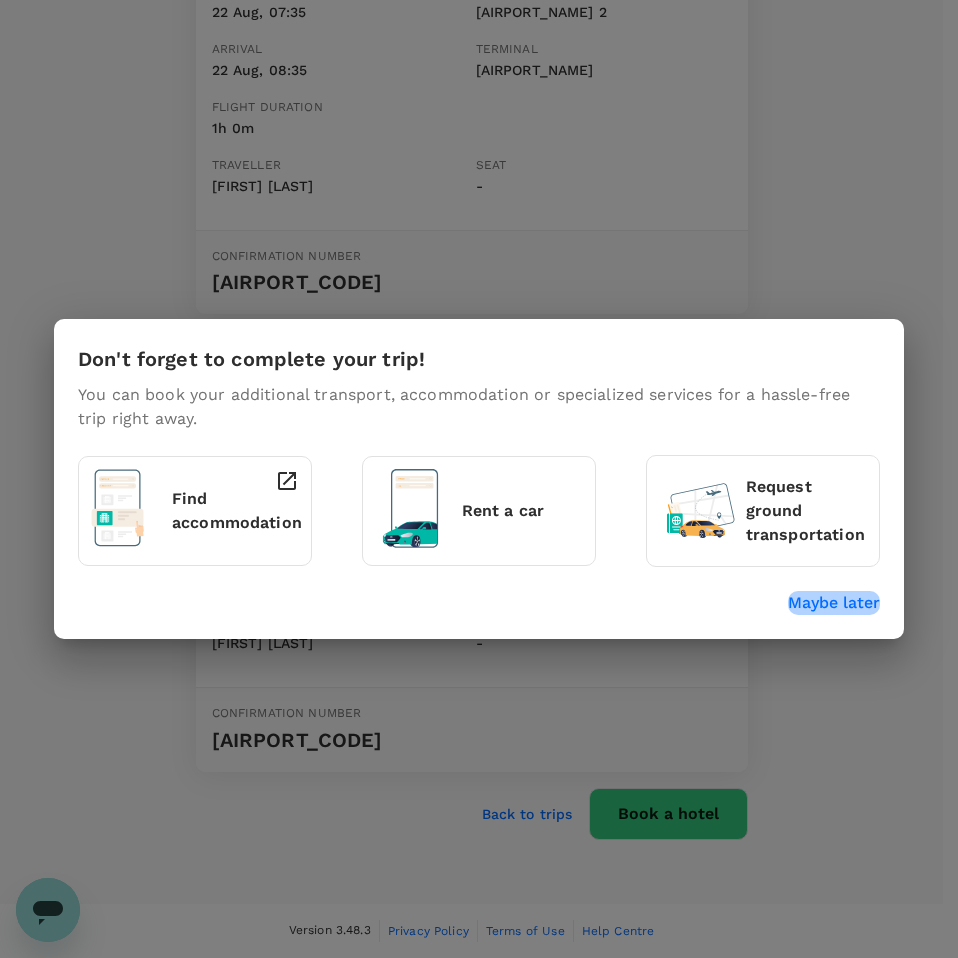 click on "Maybe later" at bounding box center (834, 603) 